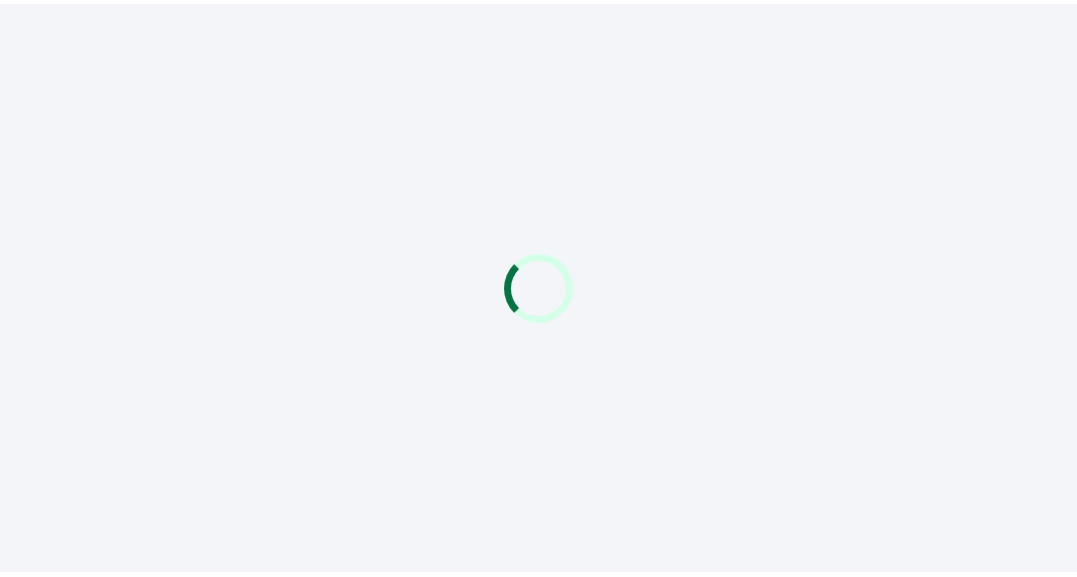 scroll, scrollTop: 0, scrollLeft: 0, axis: both 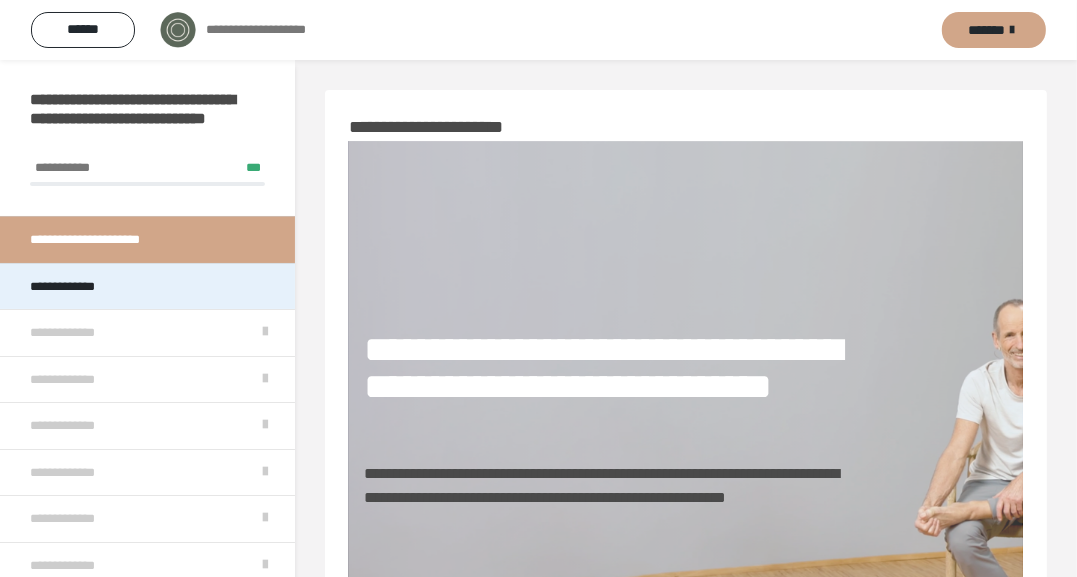 click on "**********" at bounding box center (147, 286) 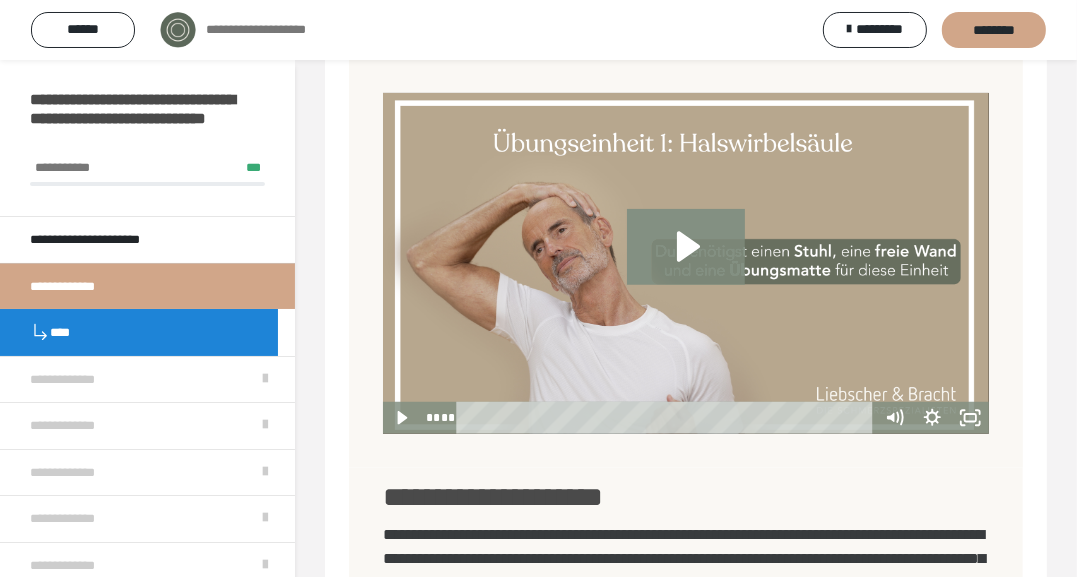 scroll, scrollTop: 1443, scrollLeft: 0, axis: vertical 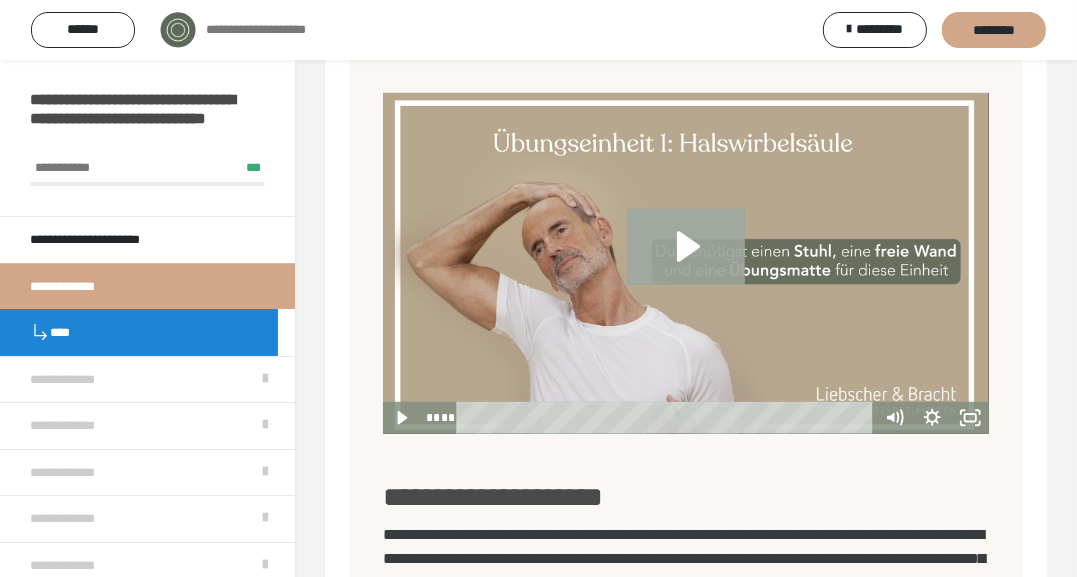 click 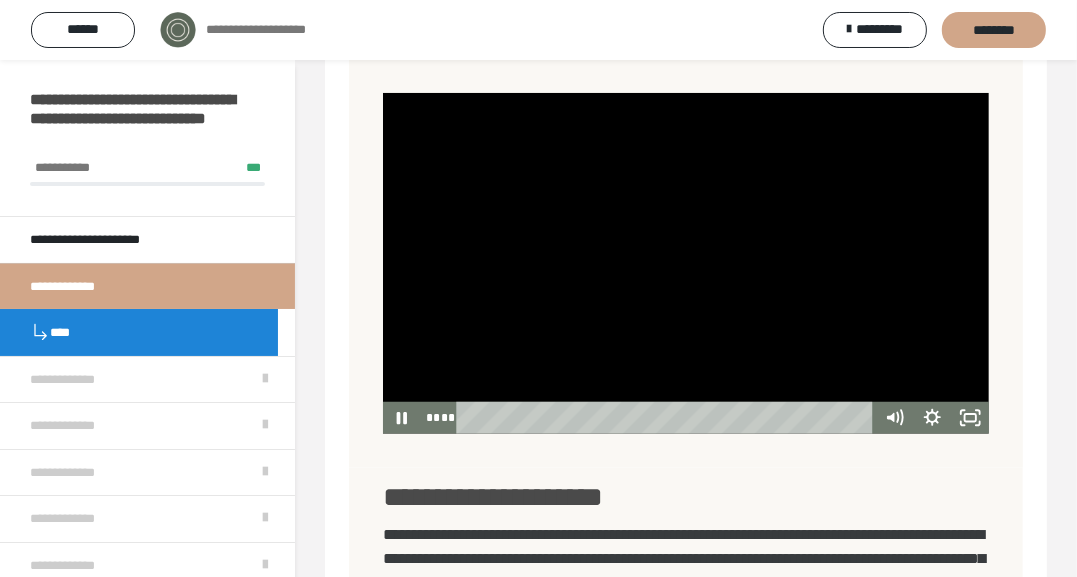 click at bounding box center [686, 263] 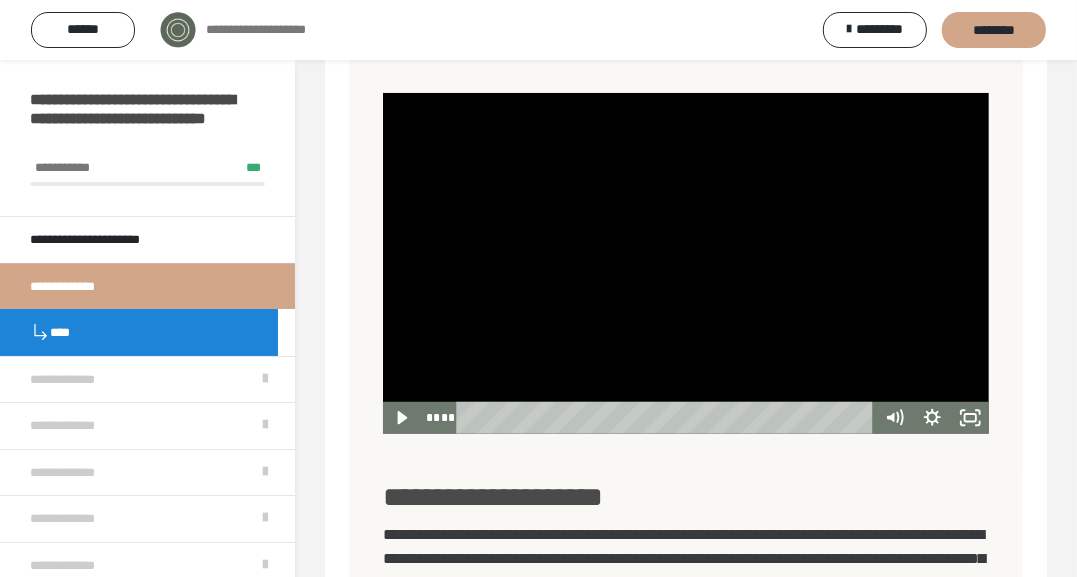 click at bounding box center (686, 263) 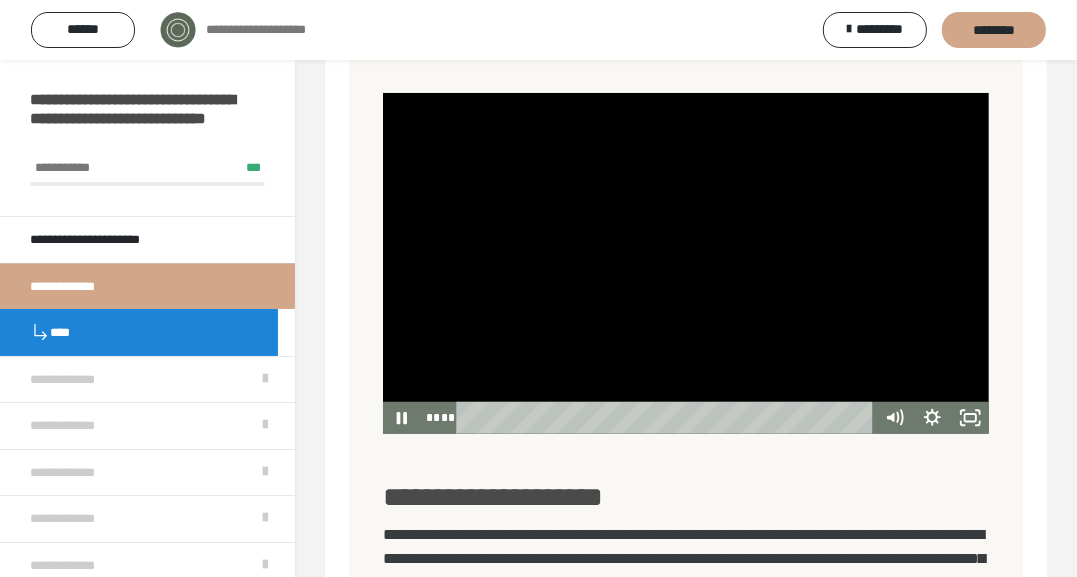 click at bounding box center (686, 263) 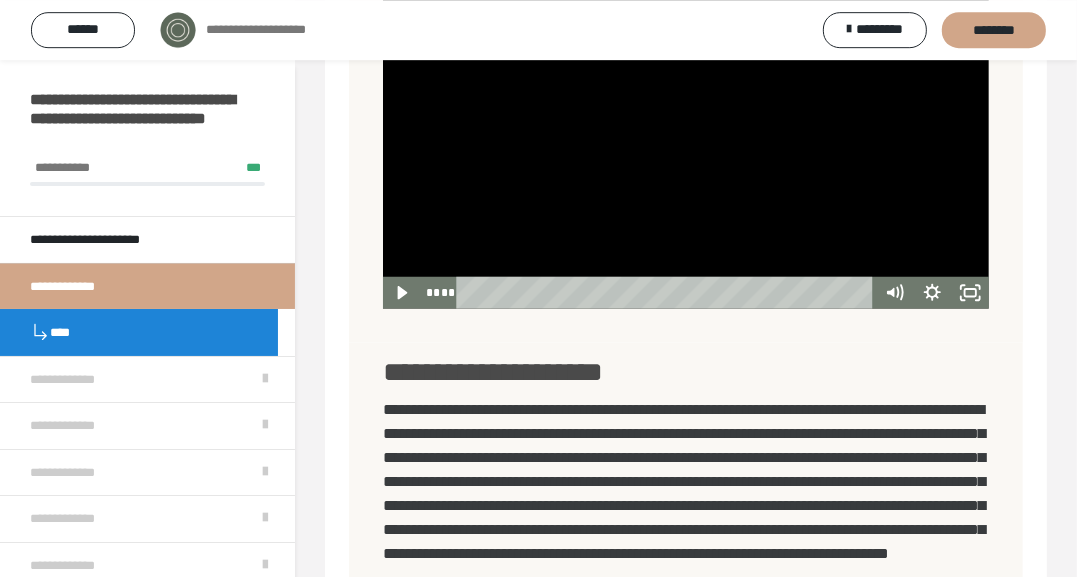 scroll, scrollTop: 1092, scrollLeft: 0, axis: vertical 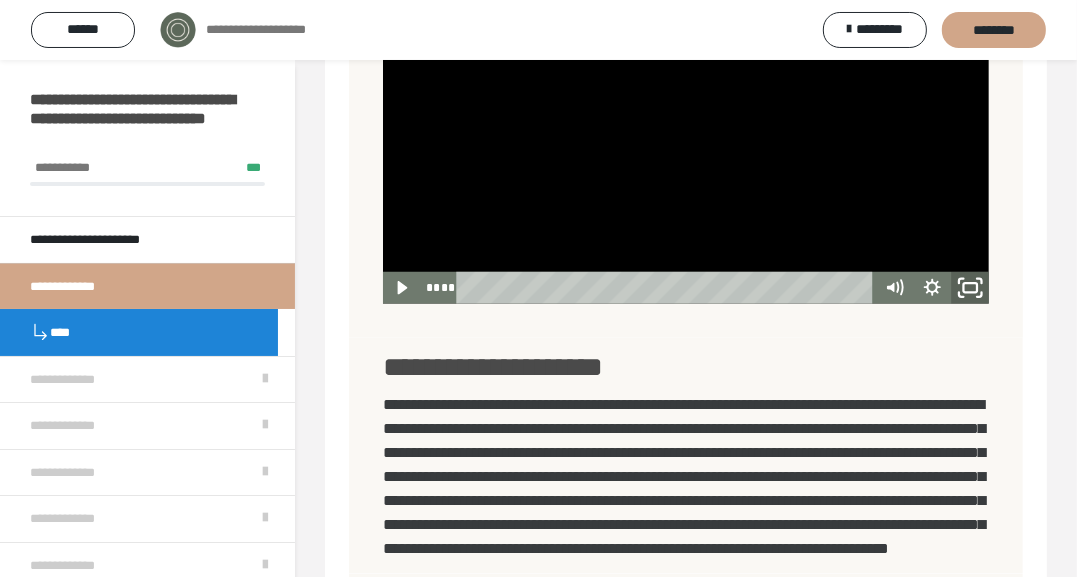 click 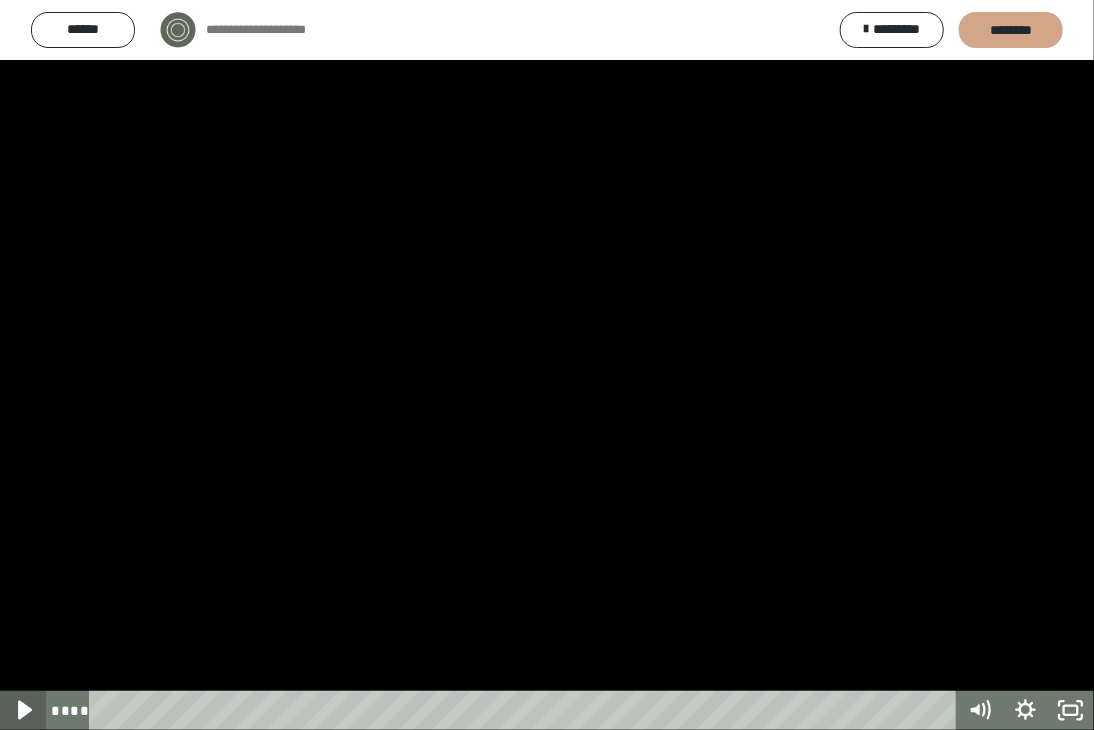 click 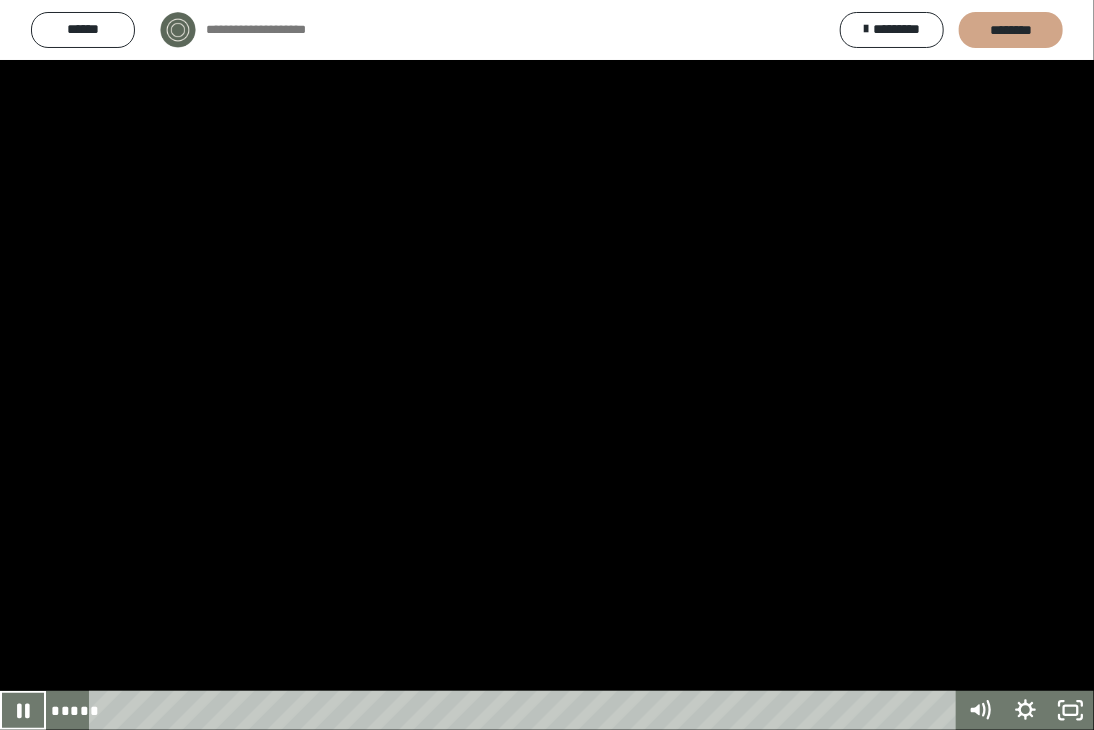 click 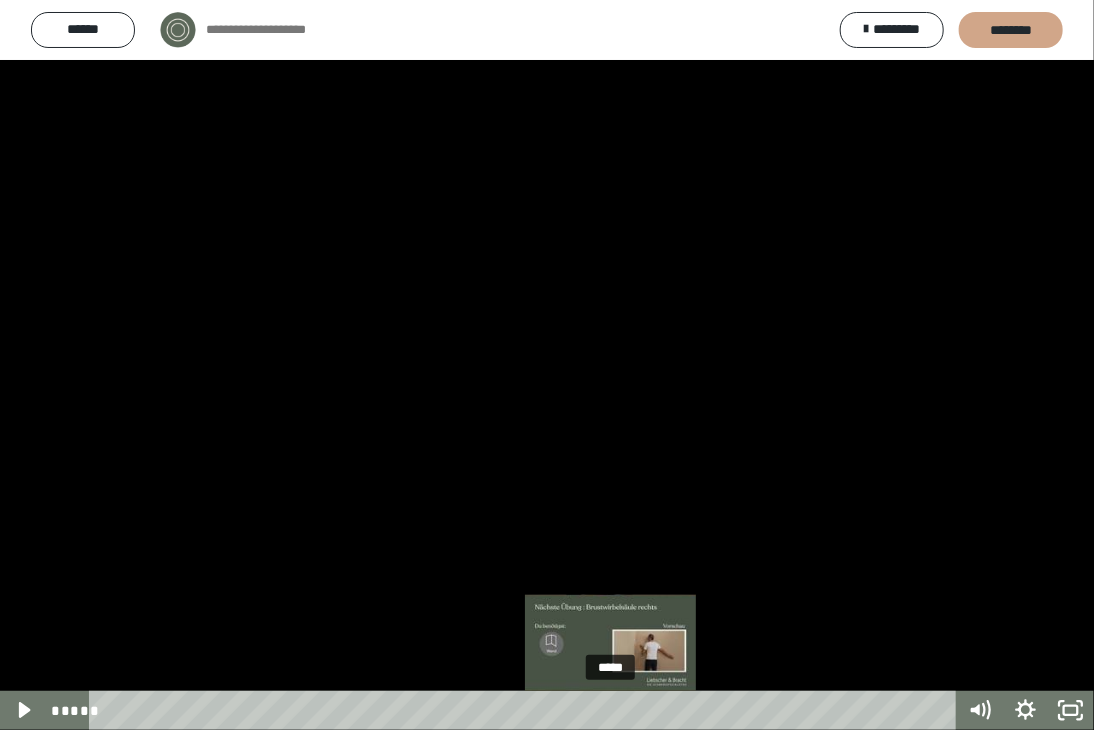 click on "*****" at bounding box center [525, 710] 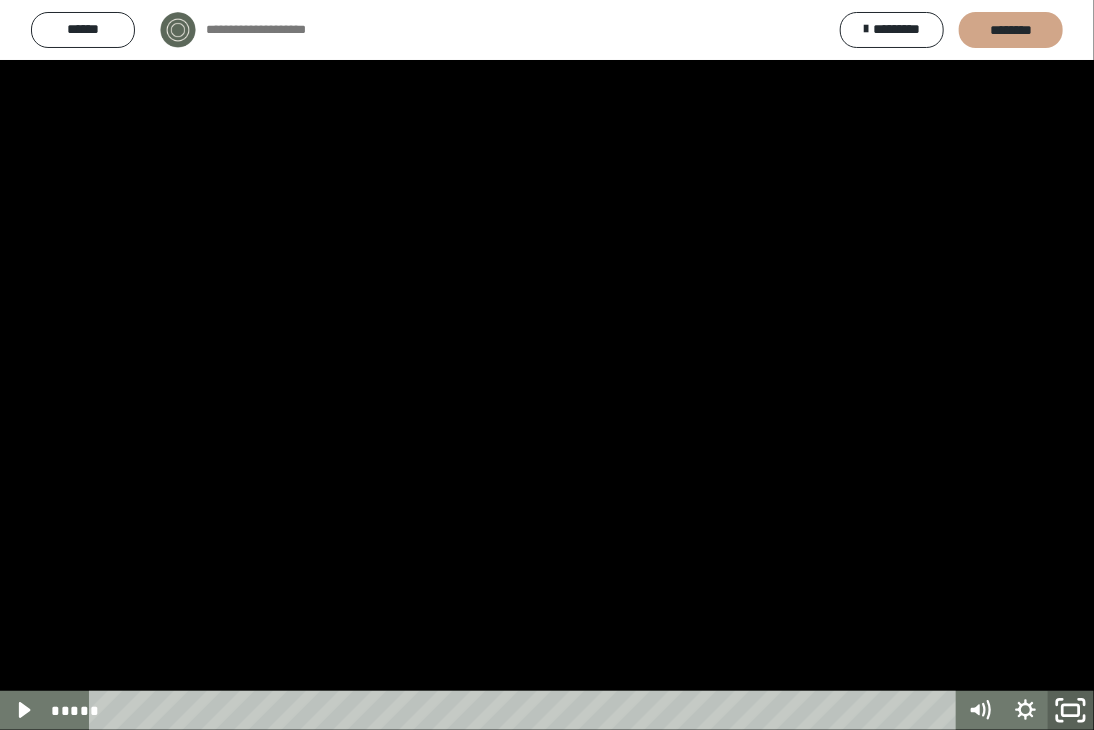 click 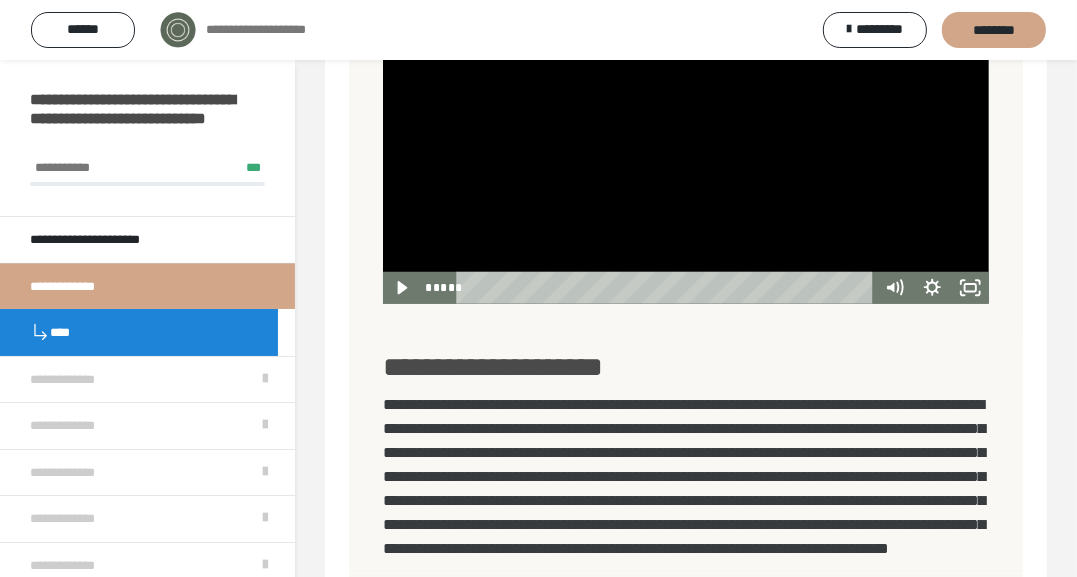 click at bounding box center (686, 133) 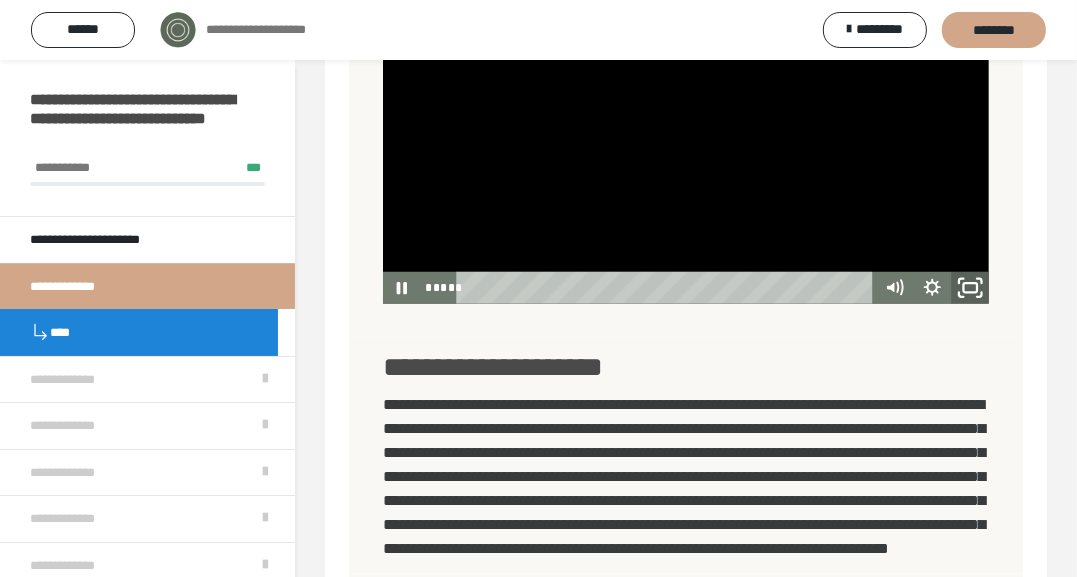 click 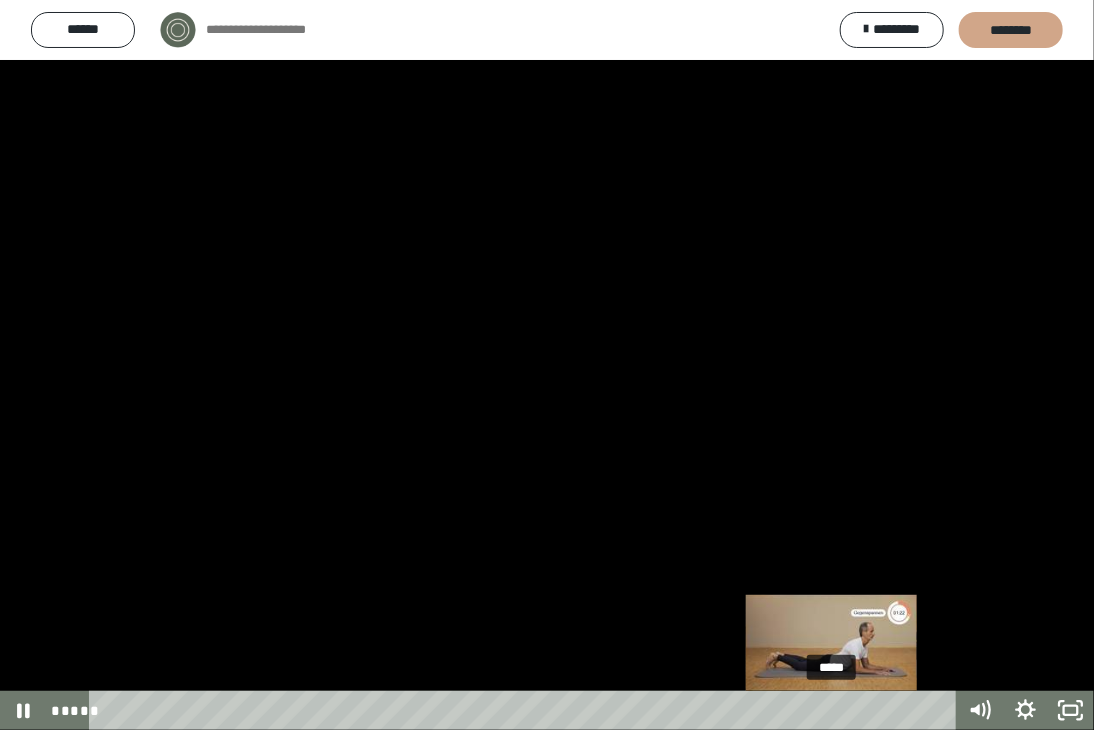 click on "*****" at bounding box center [525, 710] 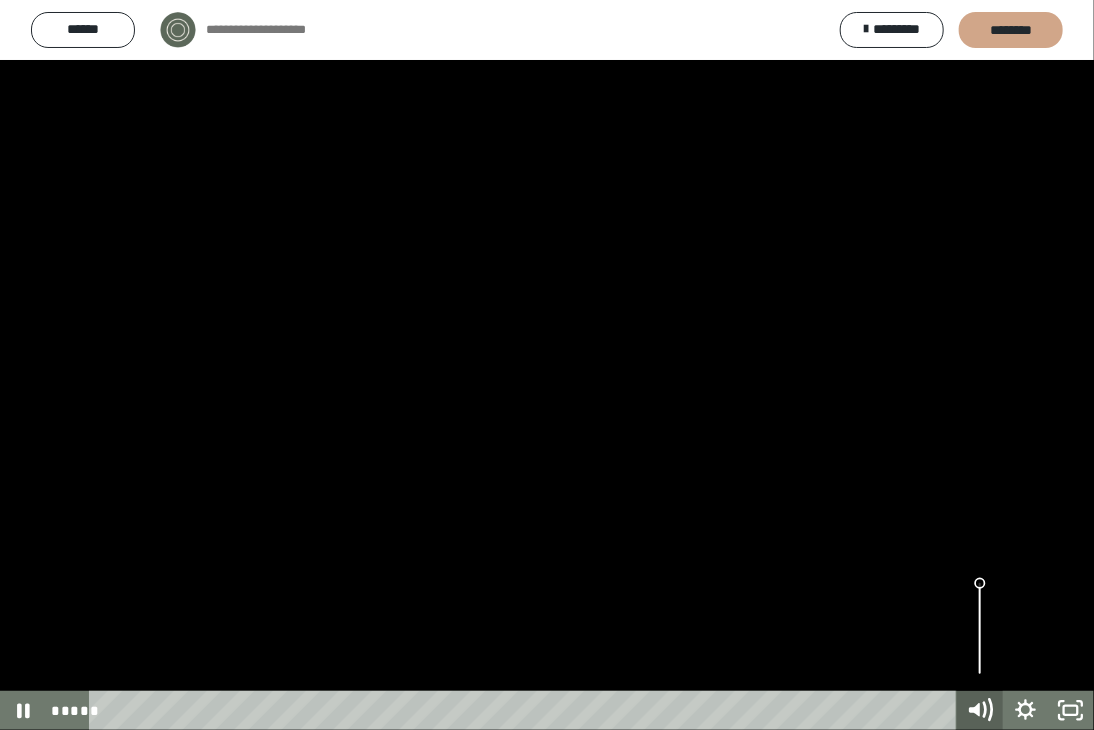click 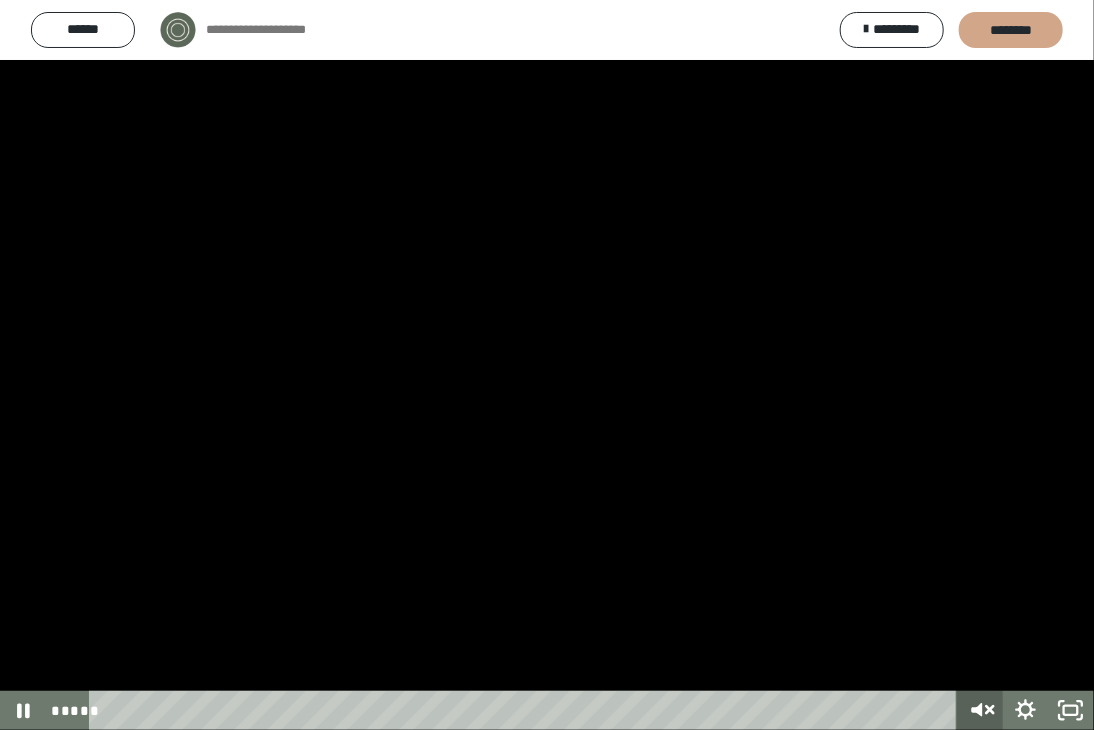 click 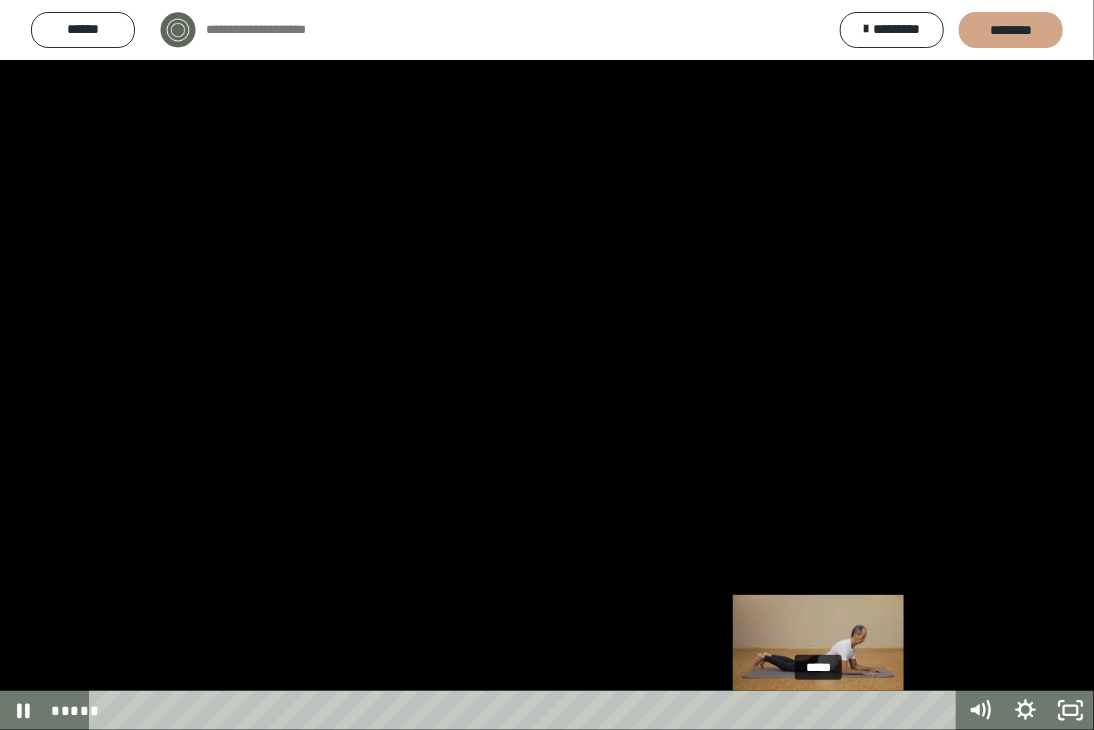 click on "*****" at bounding box center (525, 710) 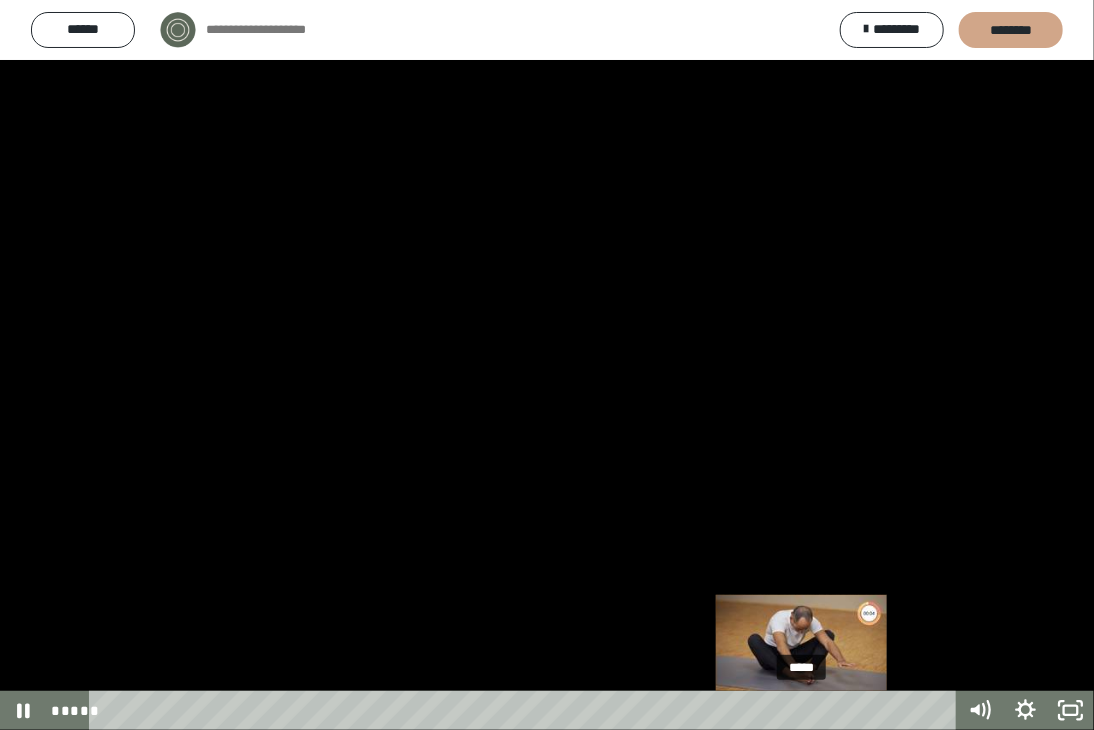 click on "*****" at bounding box center (525, 710) 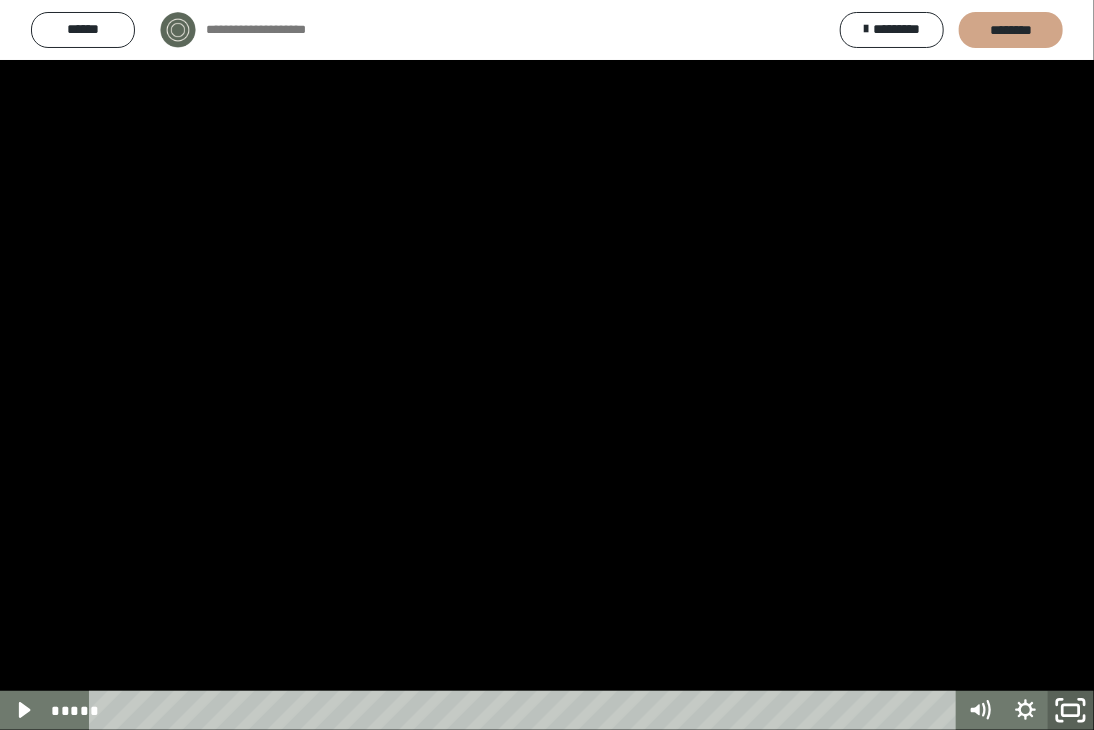 click 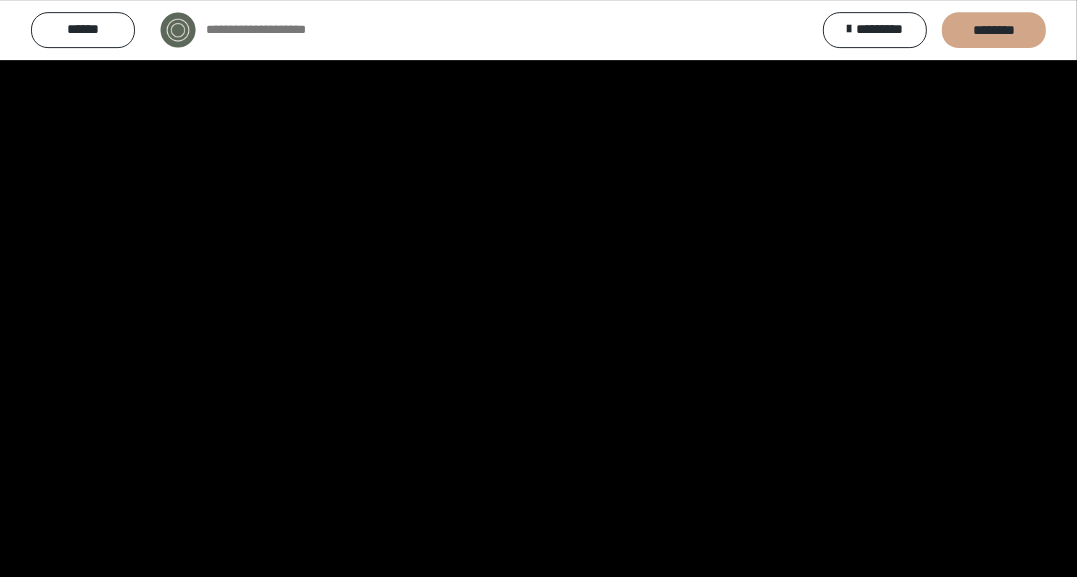 scroll, scrollTop: 1141, scrollLeft: 0, axis: vertical 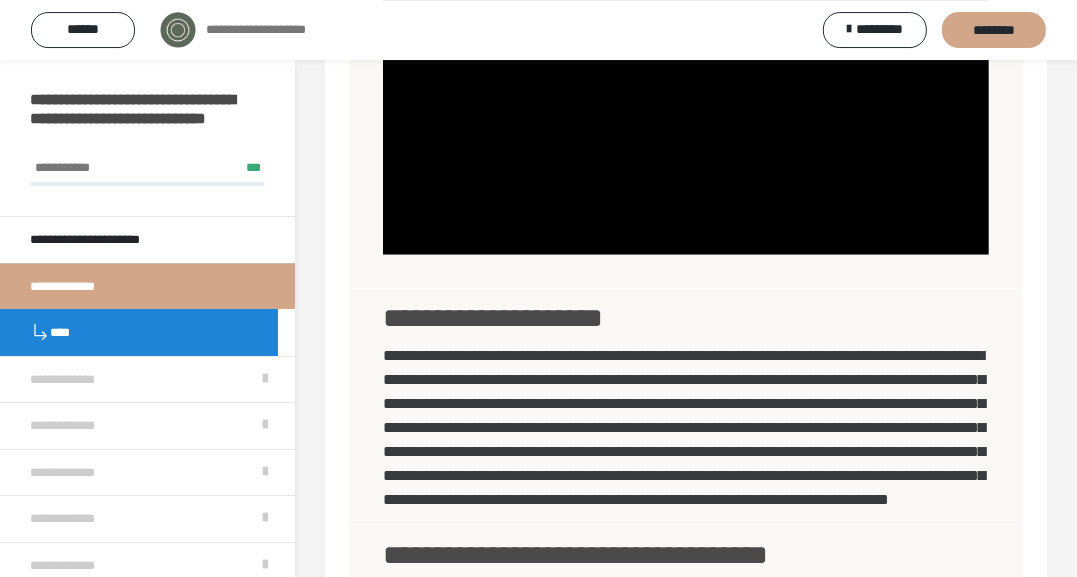 click on "****" at bounding box center (139, 332) 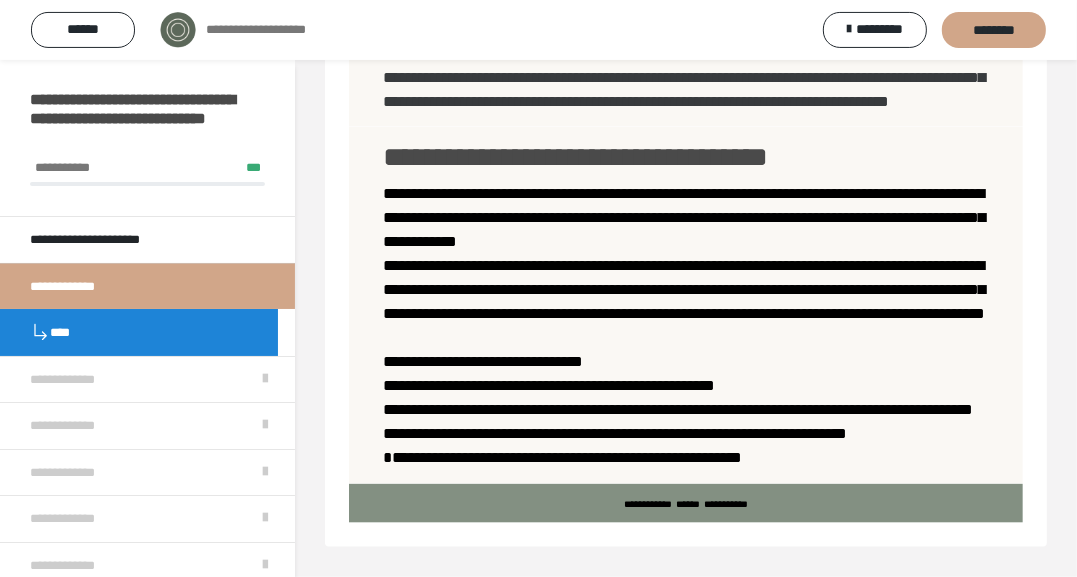 scroll, scrollTop: 1977, scrollLeft: 0, axis: vertical 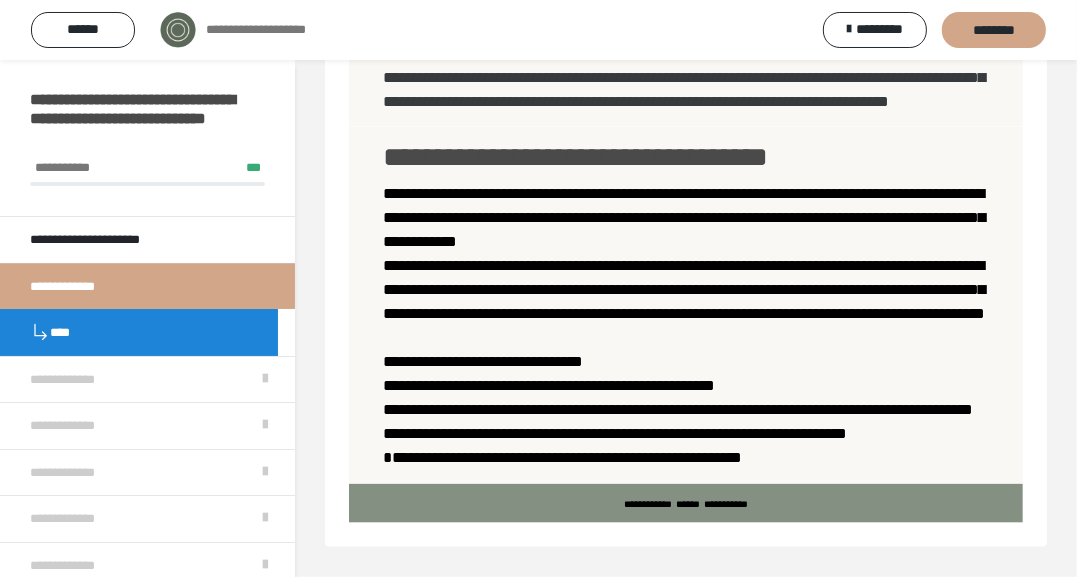 click on "****" at bounding box center (139, 332) 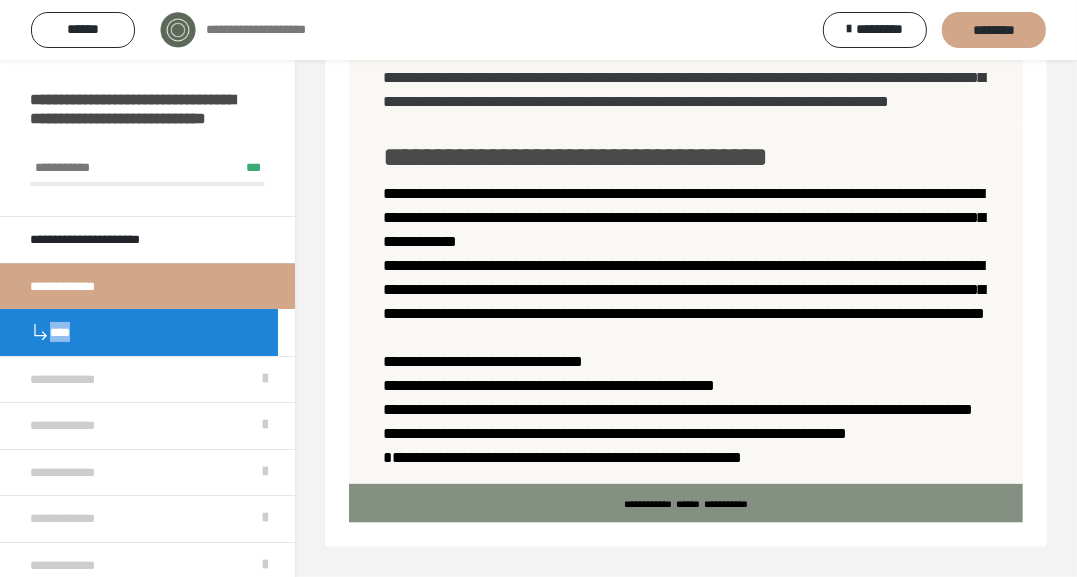 click on "****" at bounding box center [139, 332] 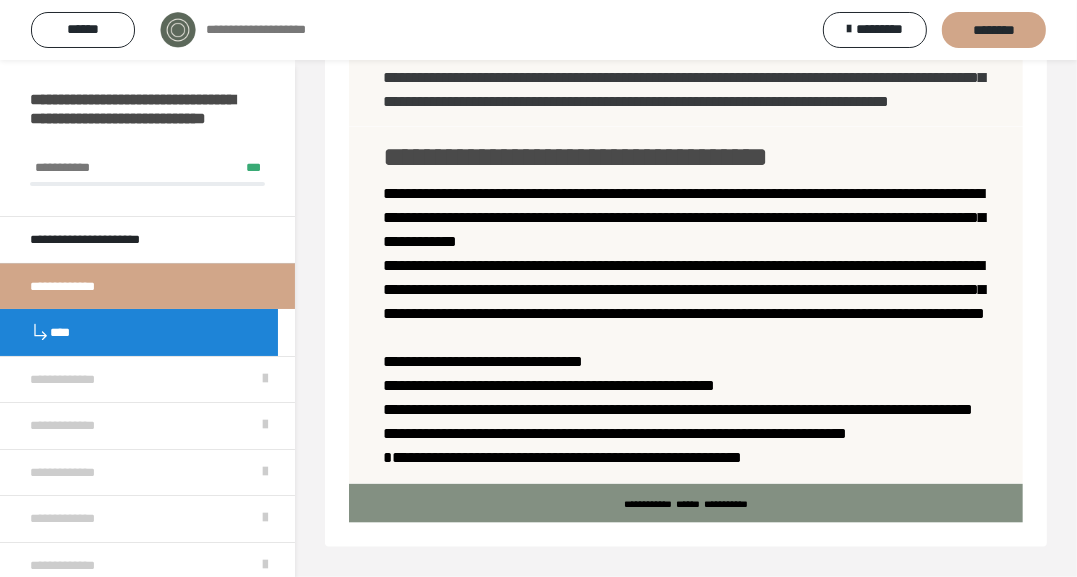 click on "****" at bounding box center [139, 332] 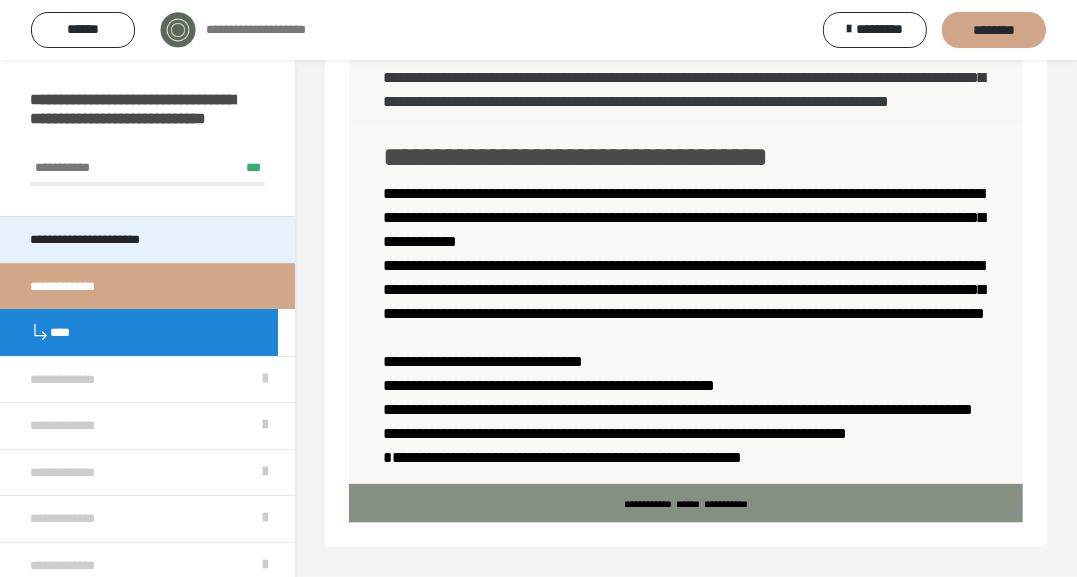 click on "**********" at bounding box center [104, 240] 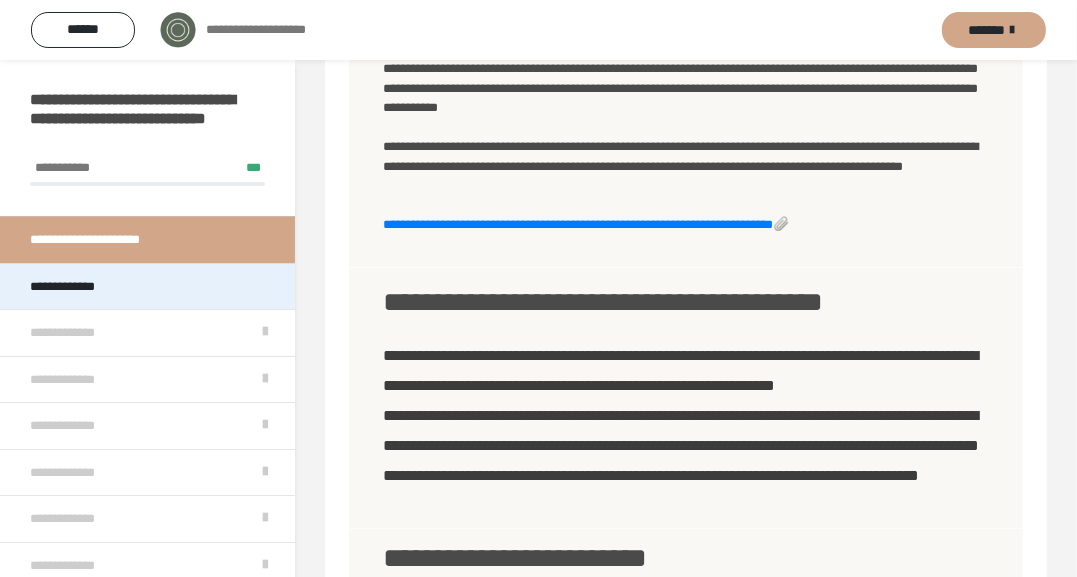 click on "**********" at bounding box center (81, 287) 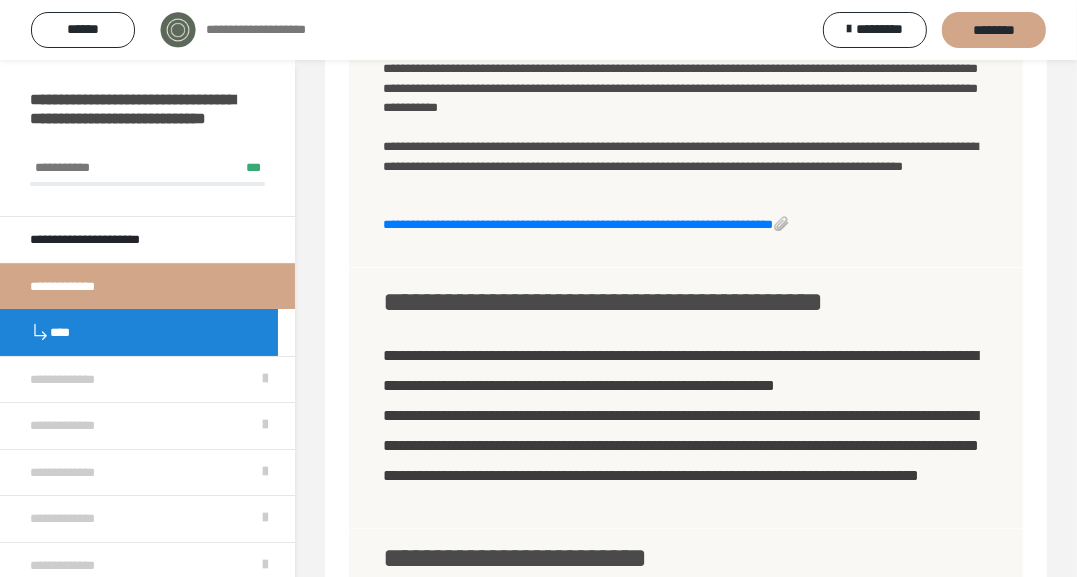 scroll, scrollTop: 1655, scrollLeft: 0, axis: vertical 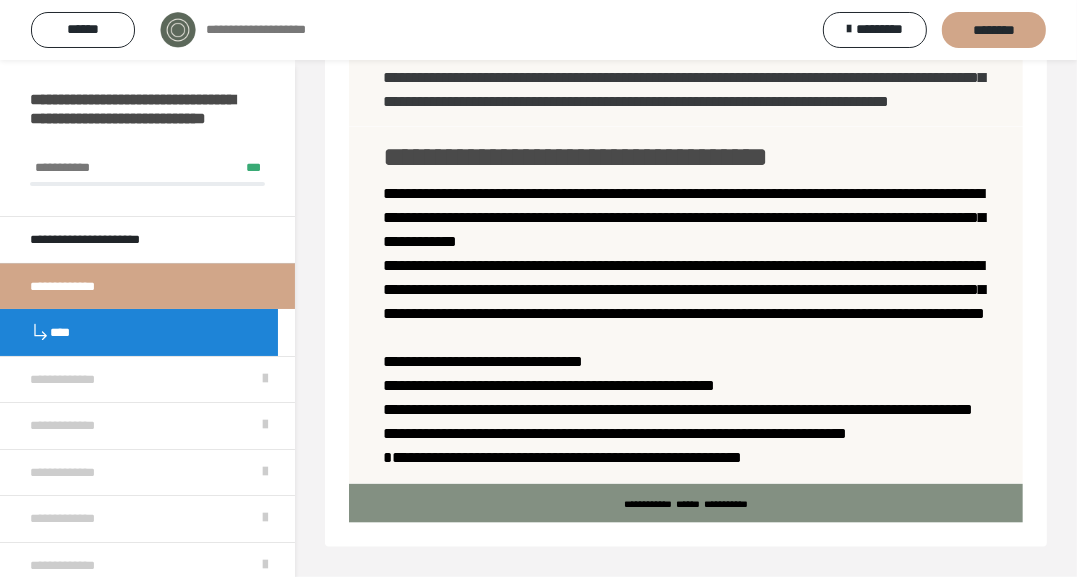 click 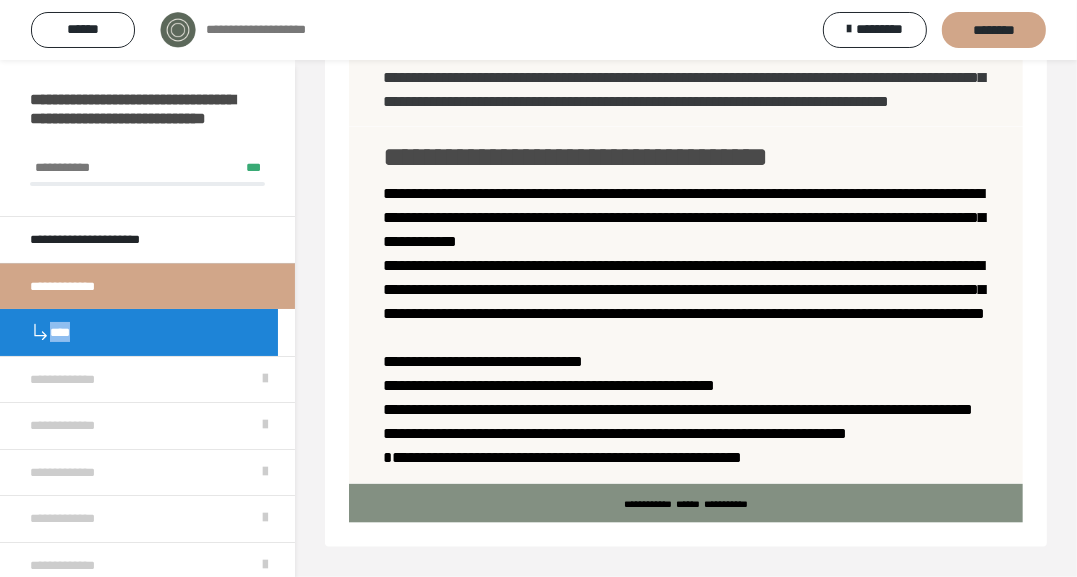 click on "****" at bounding box center [139, 332] 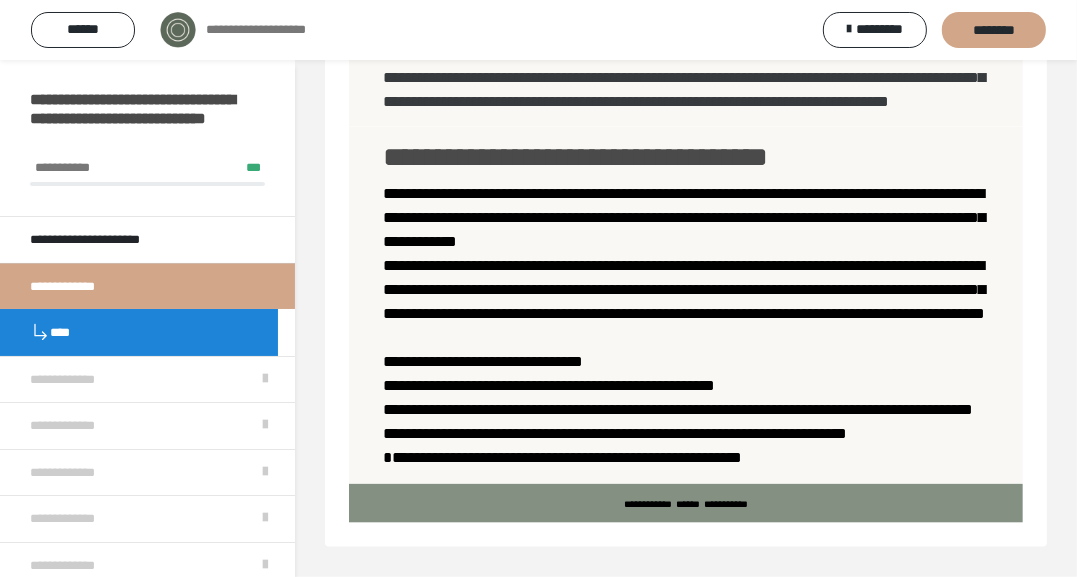 click on "****" at bounding box center [139, 332] 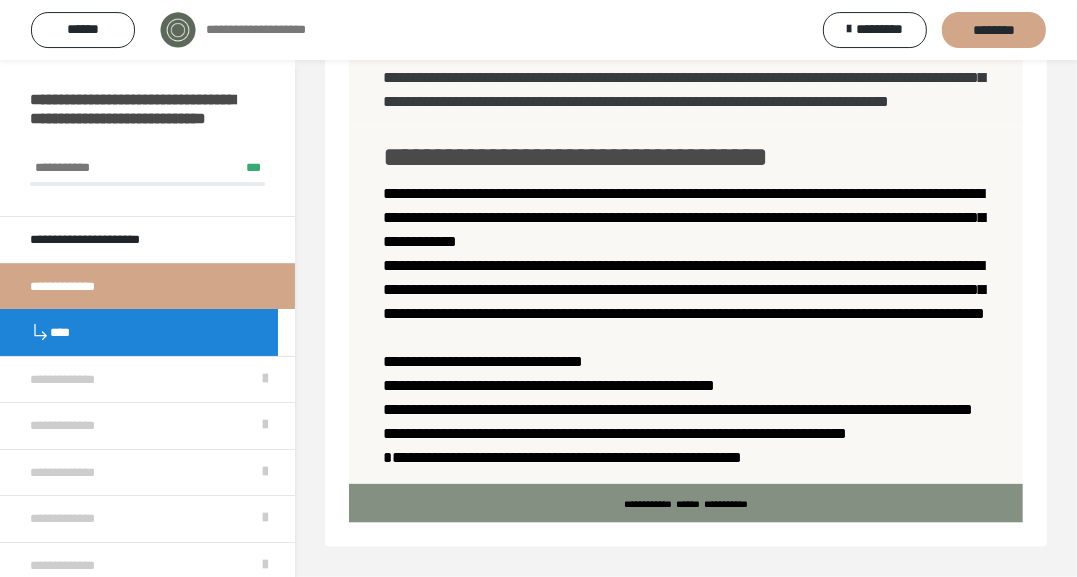 scroll, scrollTop: 1977, scrollLeft: 0, axis: vertical 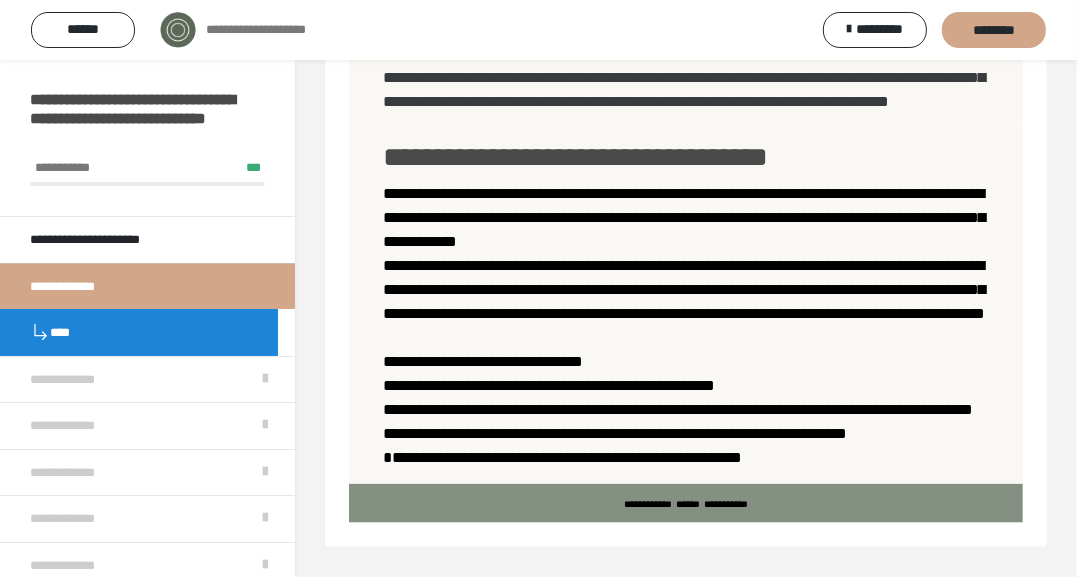 click on "**********" at bounding box center (147, 286) 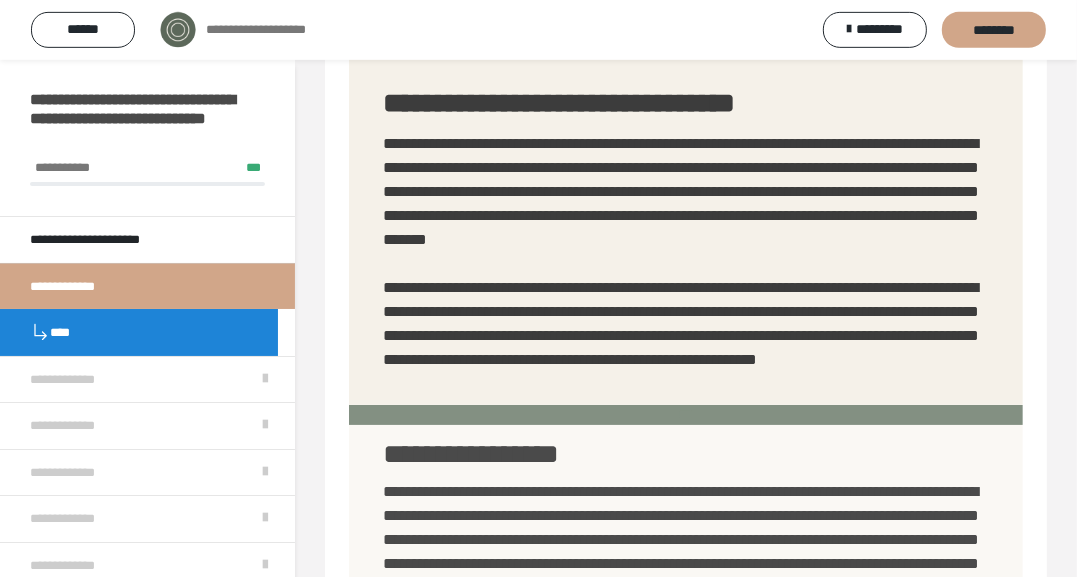 scroll, scrollTop: 0, scrollLeft: 0, axis: both 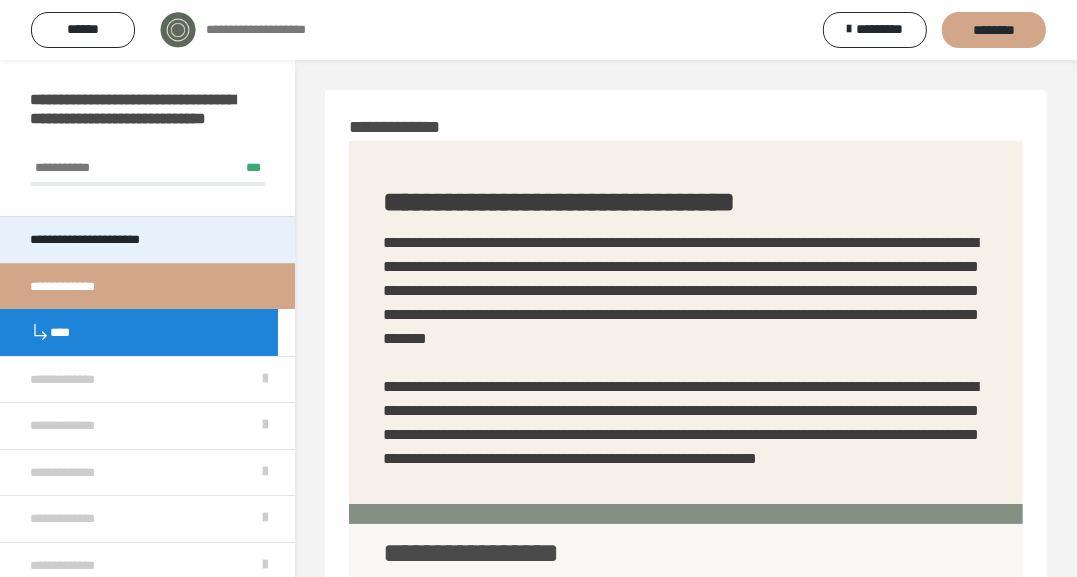 click on "**********" at bounding box center (104, 240) 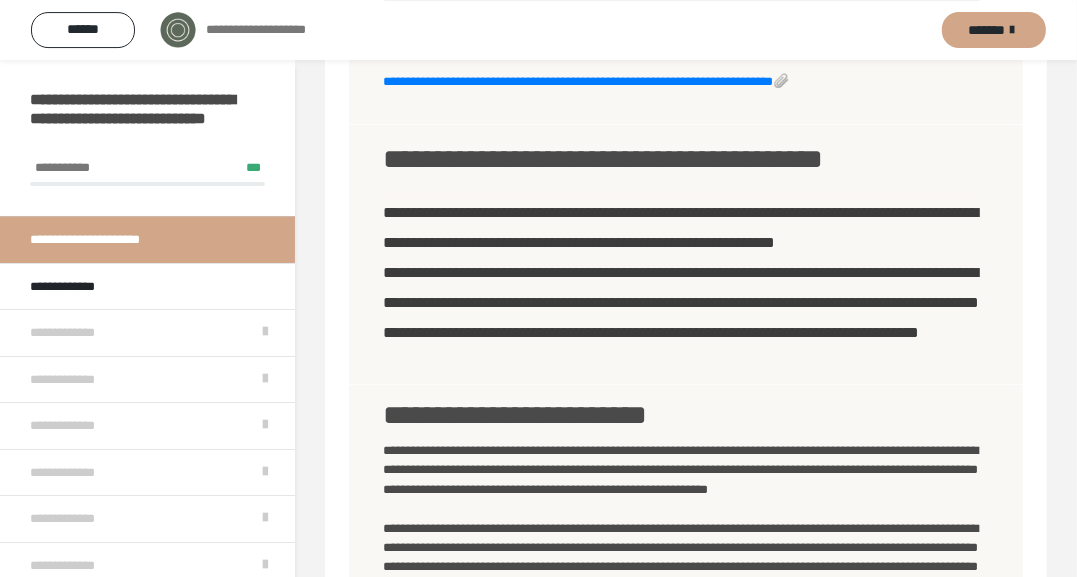 scroll, scrollTop: 2130, scrollLeft: 0, axis: vertical 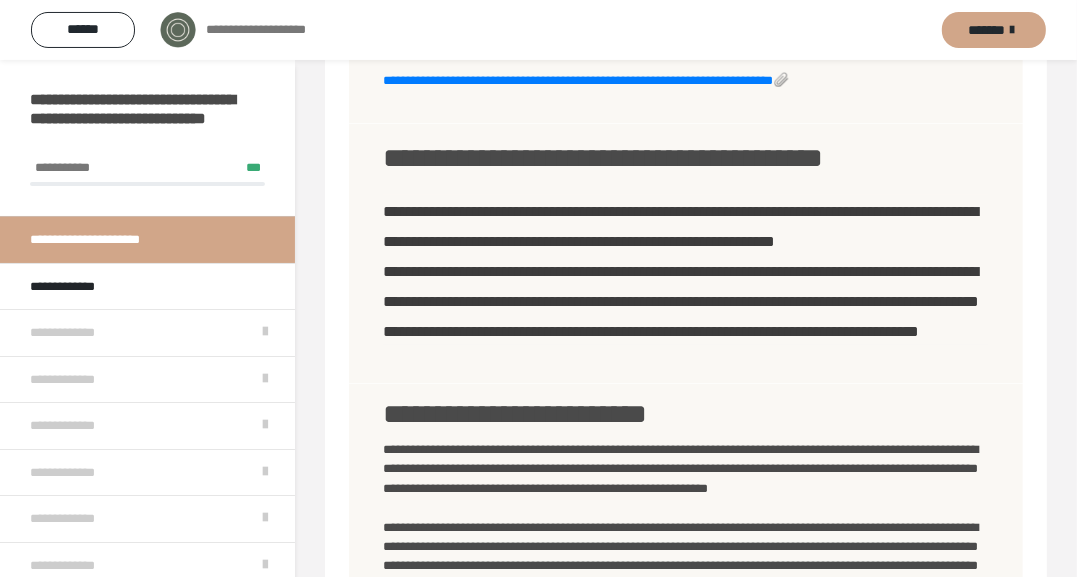 drag, startPoint x: 652, startPoint y: 284, endPoint x: 652, endPoint y: 250, distance: 34 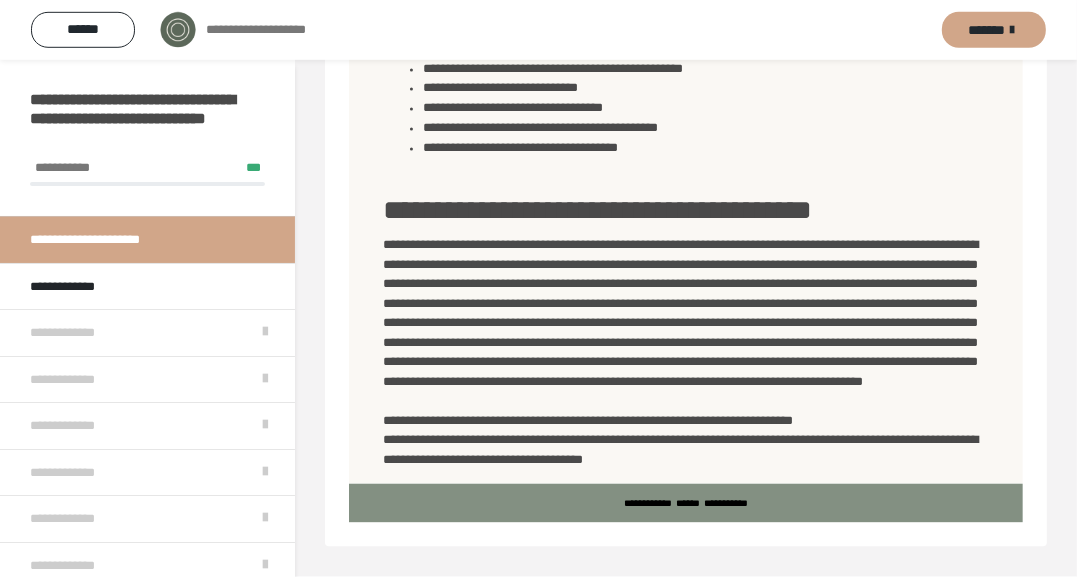 scroll, scrollTop: 3552, scrollLeft: 0, axis: vertical 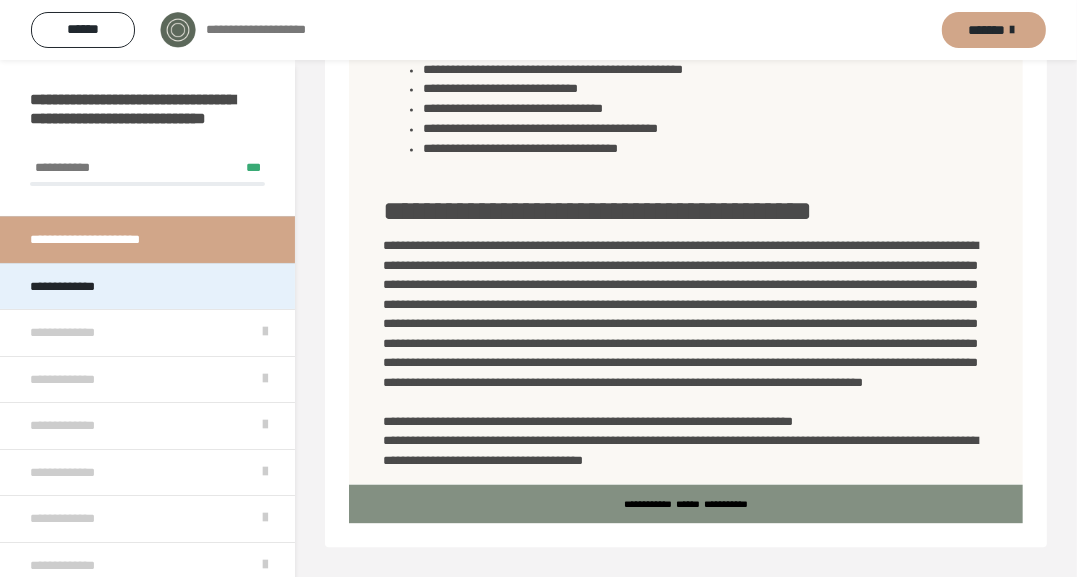 click on "**********" at bounding box center (147, 286) 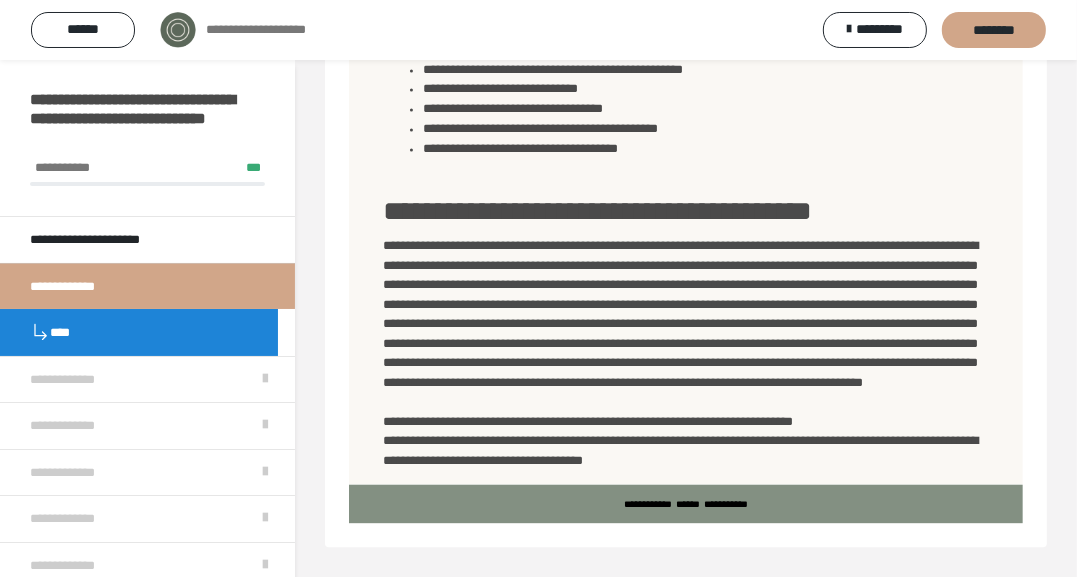 scroll, scrollTop: 1655, scrollLeft: 0, axis: vertical 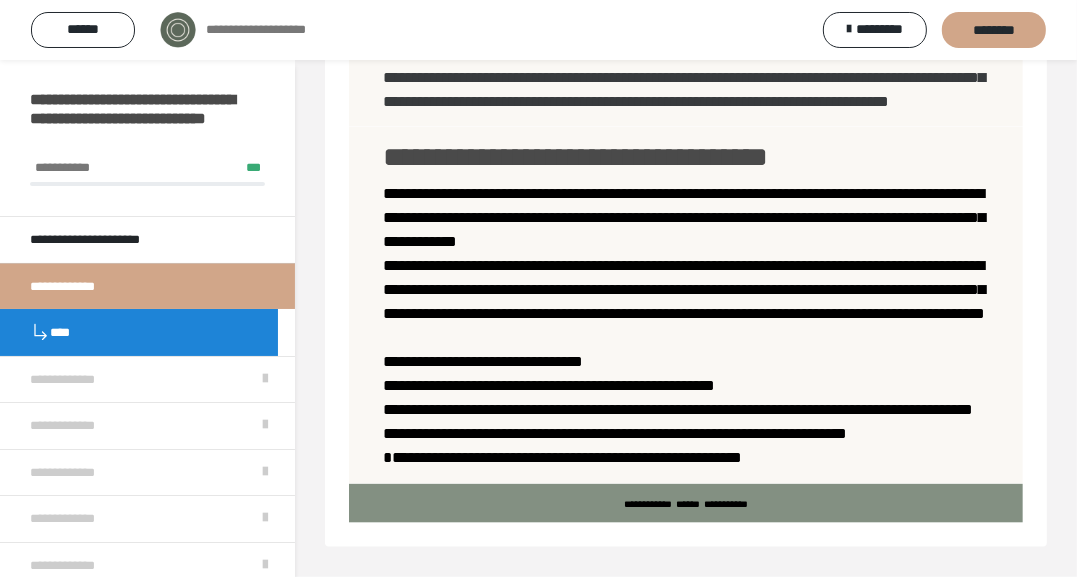 click on "****" at bounding box center [139, 332] 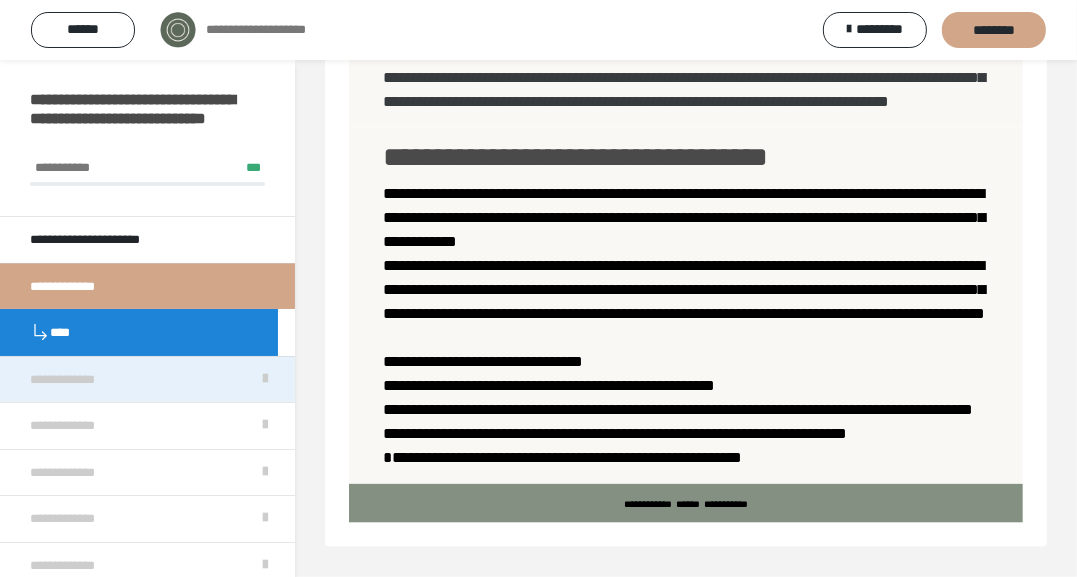click on "**********" at bounding box center [147, 379] 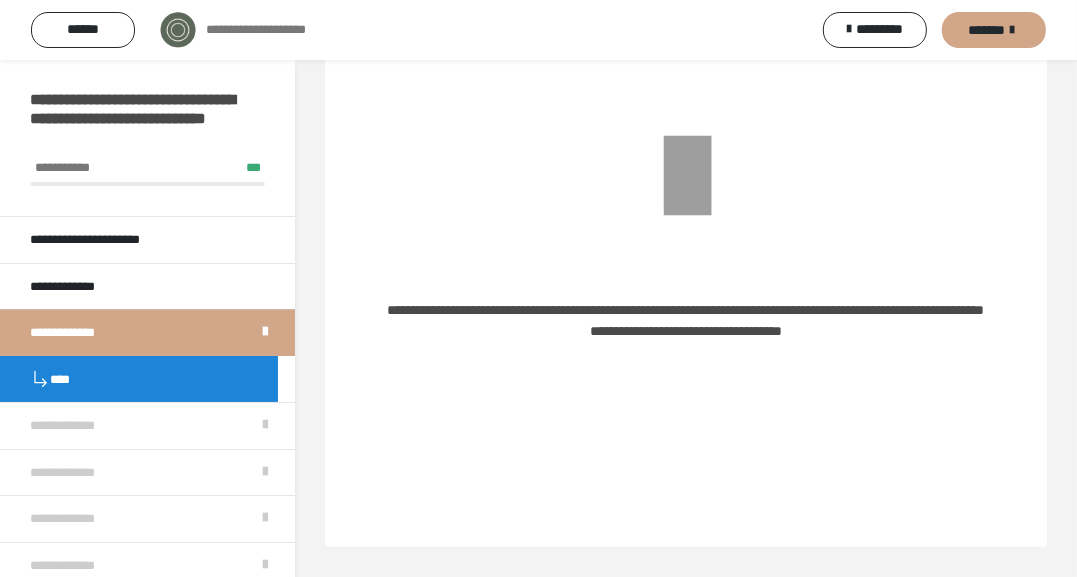 scroll, scrollTop: 134, scrollLeft: 0, axis: vertical 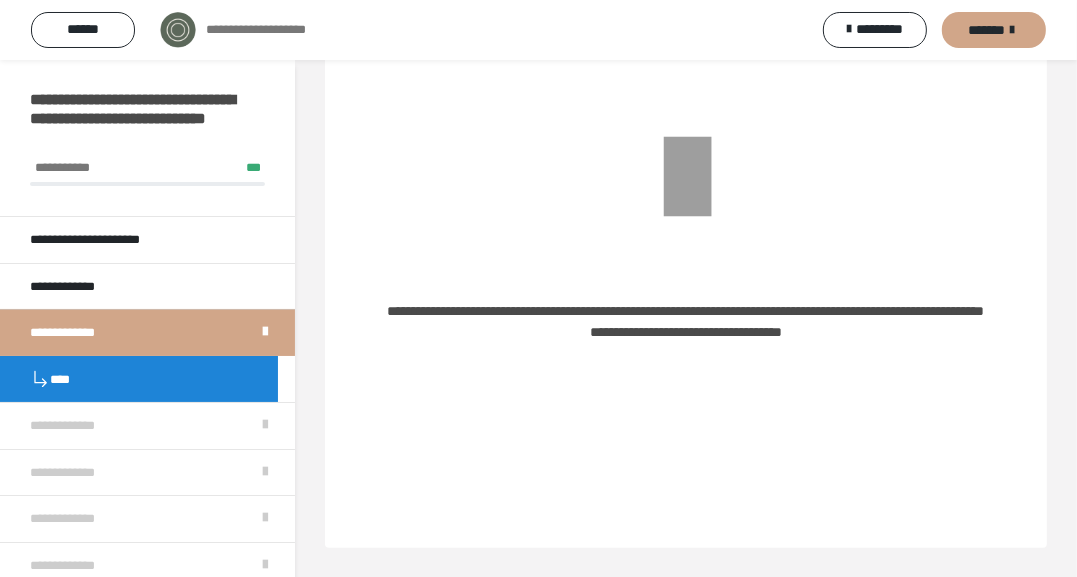 click on "****" at bounding box center [139, 379] 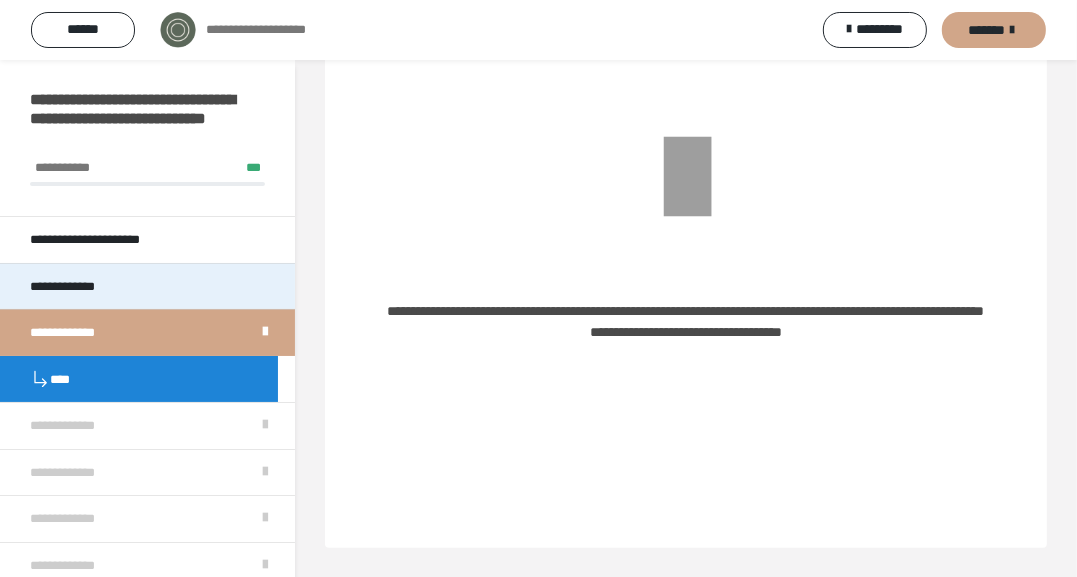 click on "**********" at bounding box center [81, 287] 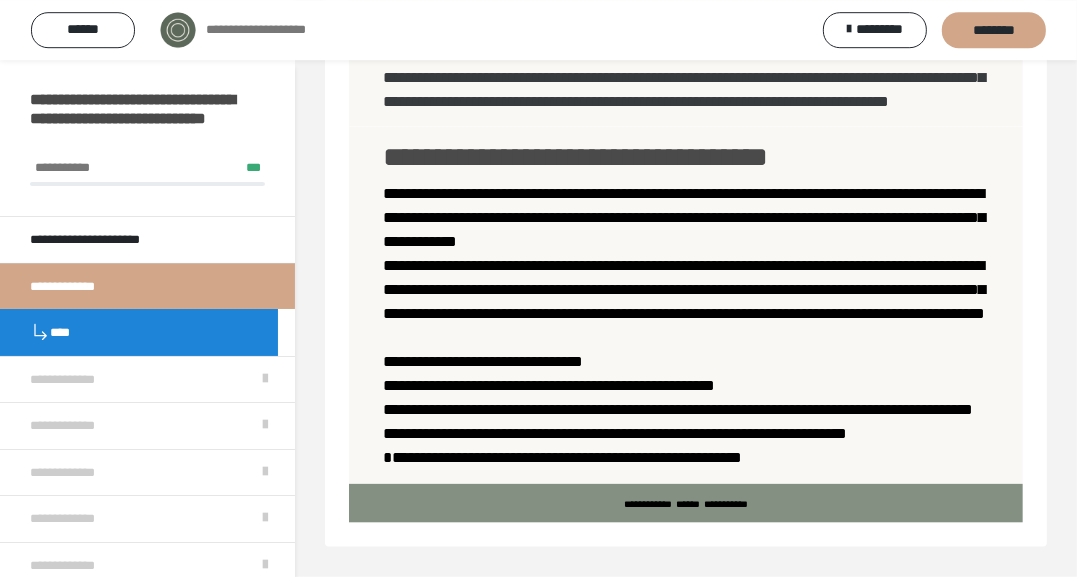 scroll, scrollTop: 1935, scrollLeft: 0, axis: vertical 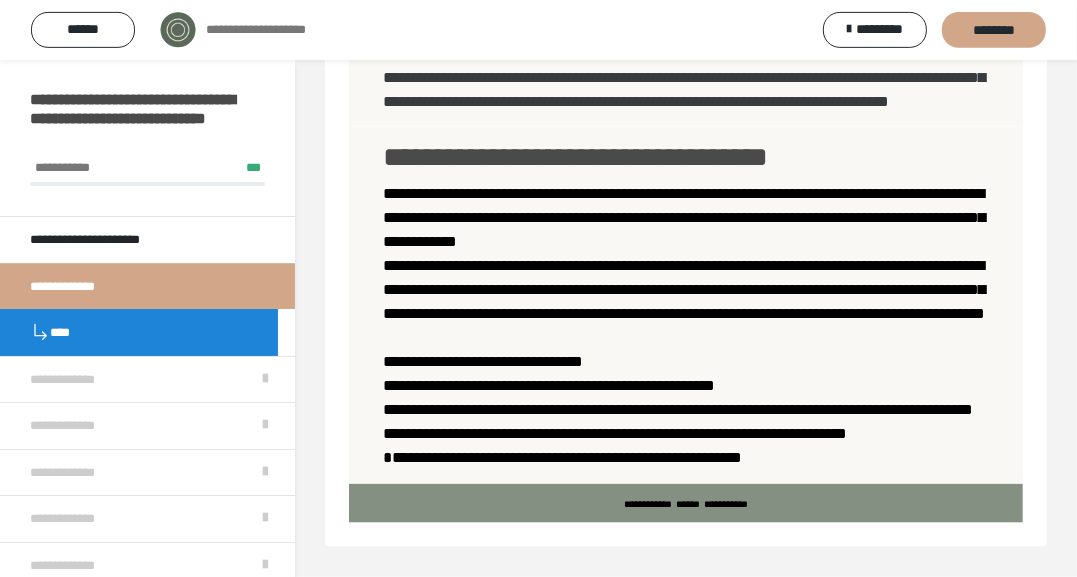 click on "**********" at bounding box center [147, 286] 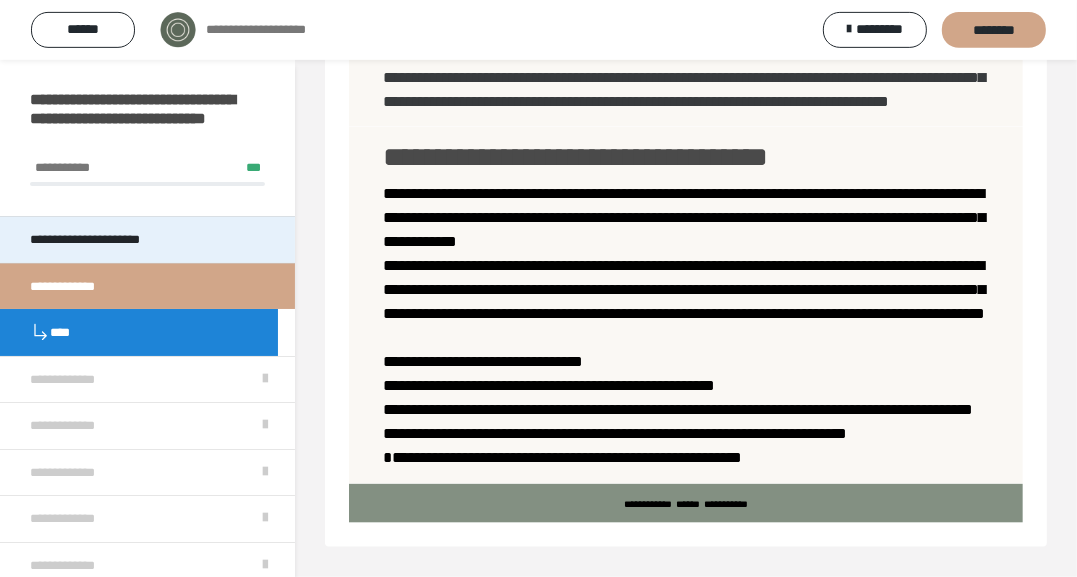 click on "**********" at bounding box center [104, 240] 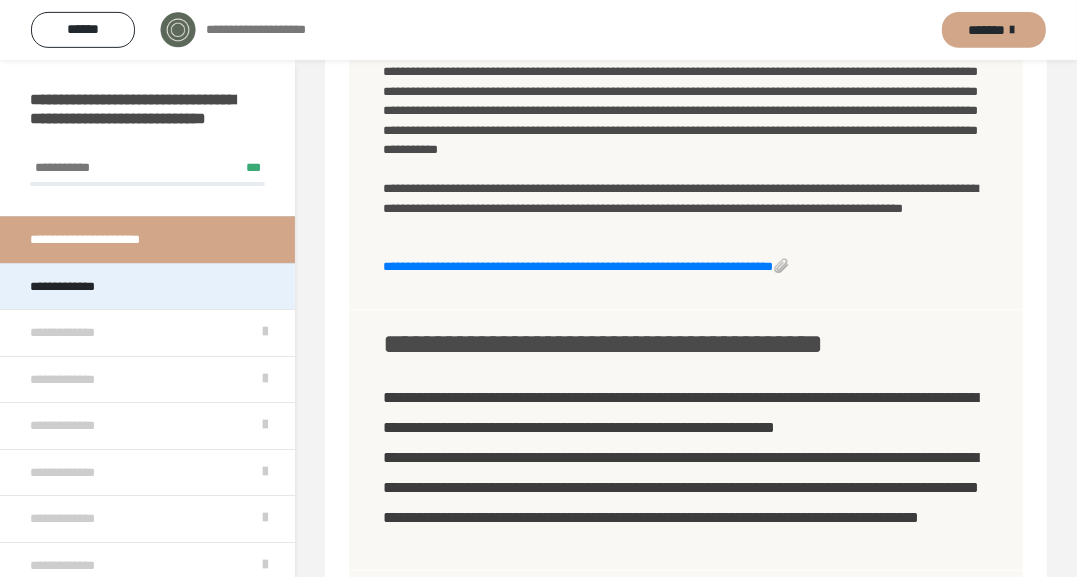 click on "**********" at bounding box center [81, 287] 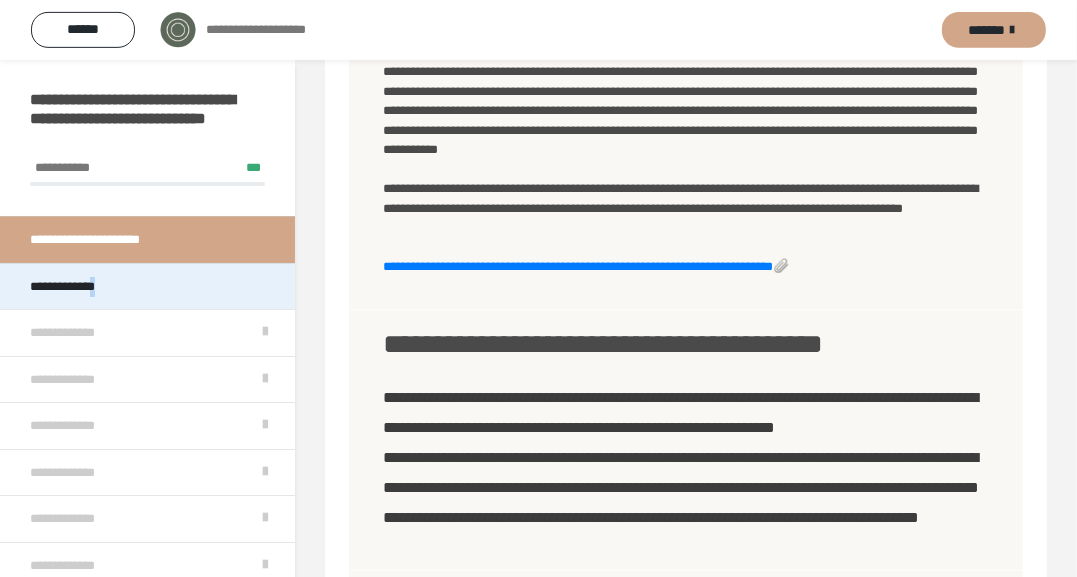 click on "**********" at bounding box center [81, 287] 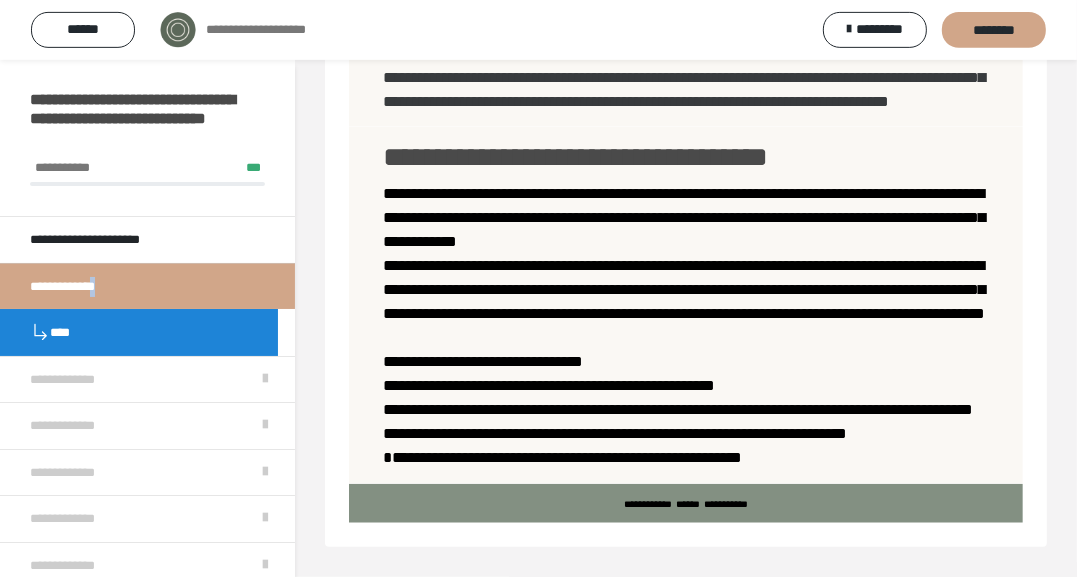 scroll, scrollTop: 1655, scrollLeft: 0, axis: vertical 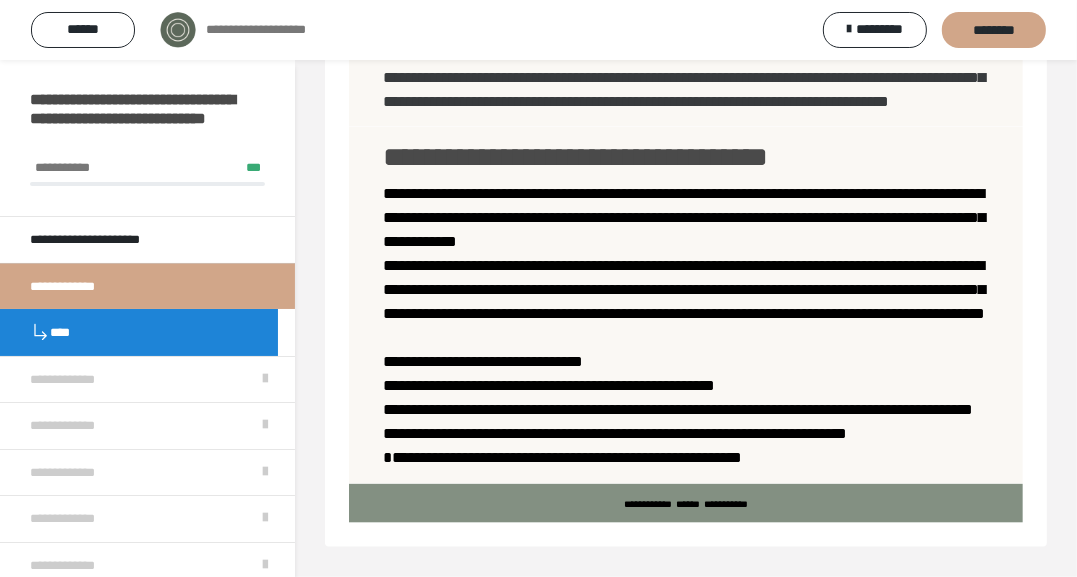 drag, startPoint x: 0, startPoint y: 313, endPoint x: 198, endPoint y: 287, distance: 199.69977 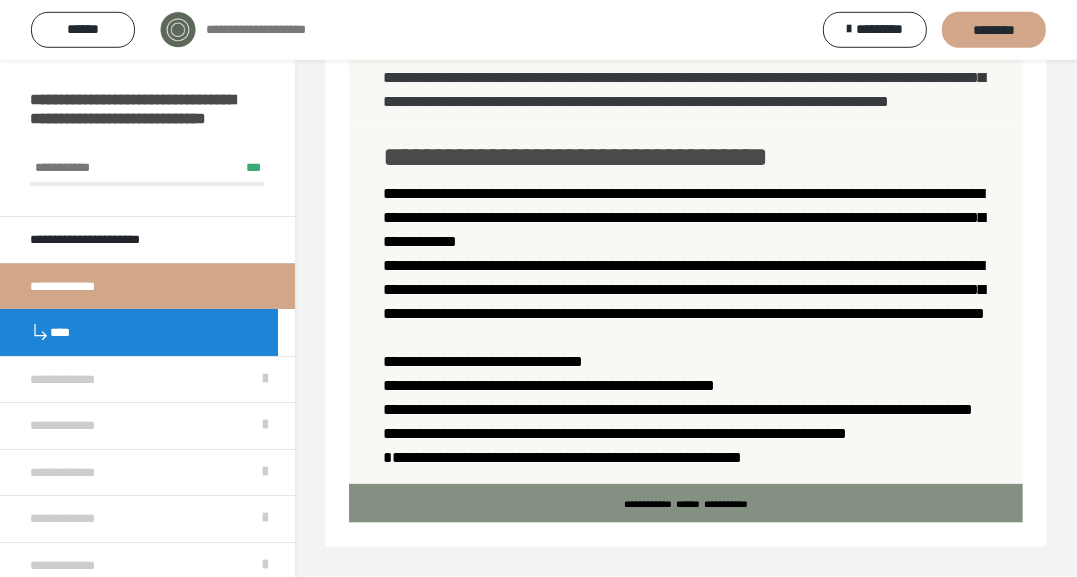 scroll, scrollTop: 1603, scrollLeft: 0, axis: vertical 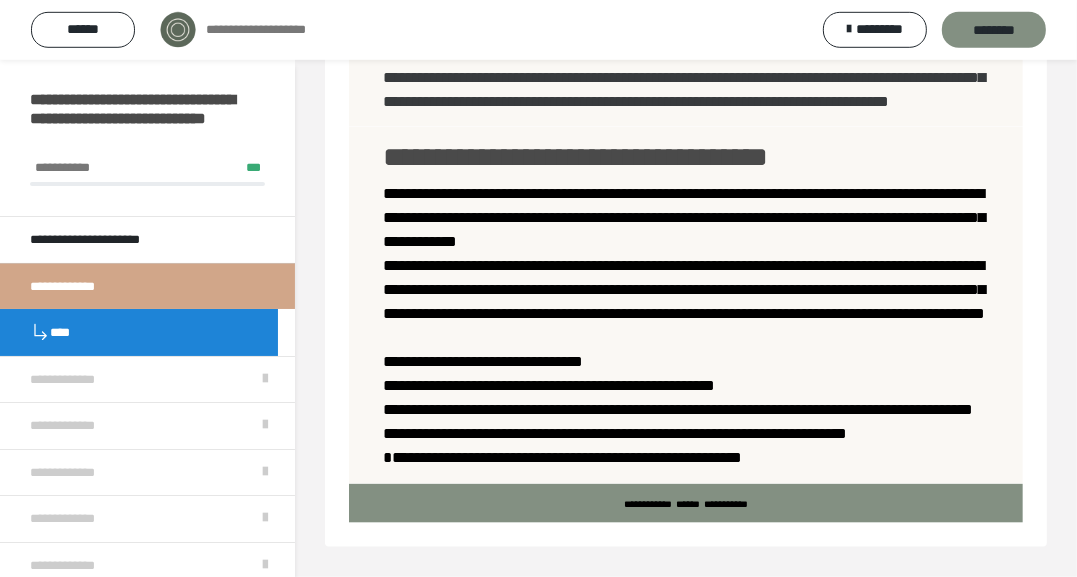 click on "********" at bounding box center (994, 31) 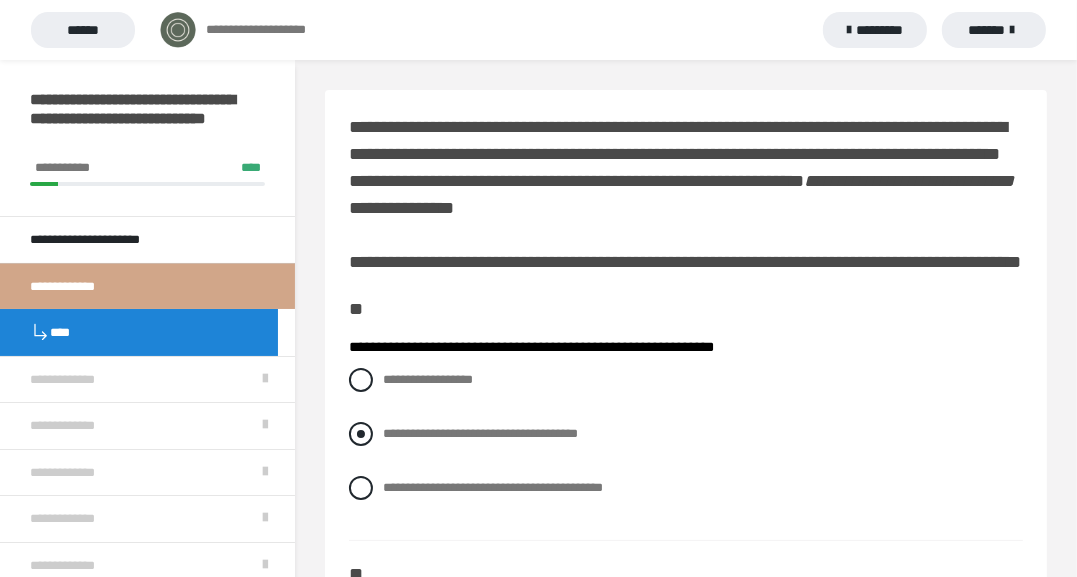 click on "**********" at bounding box center [480, 433] 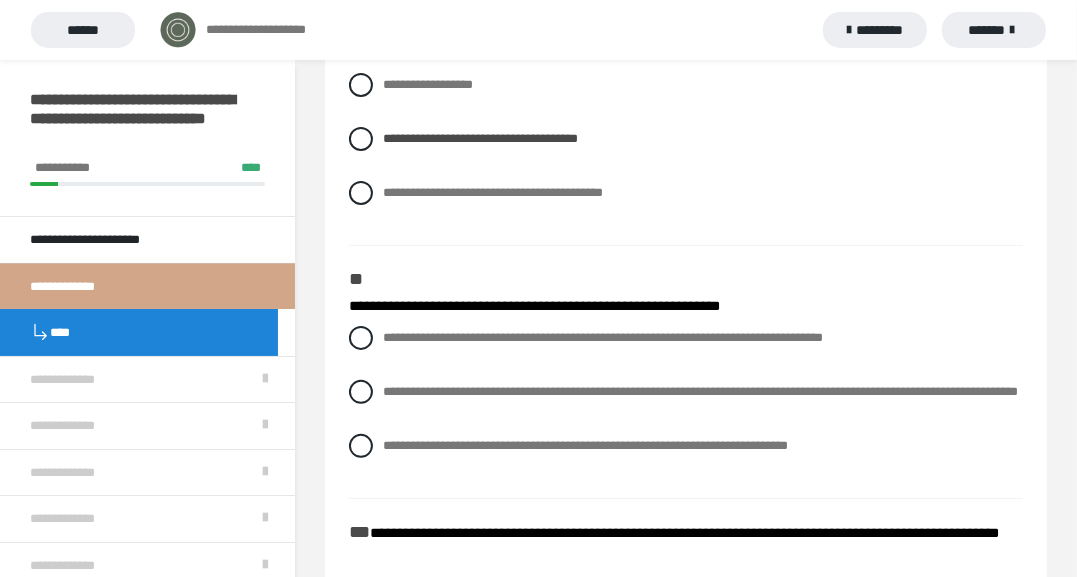 scroll, scrollTop: 296, scrollLeft: 0, axis: vertical 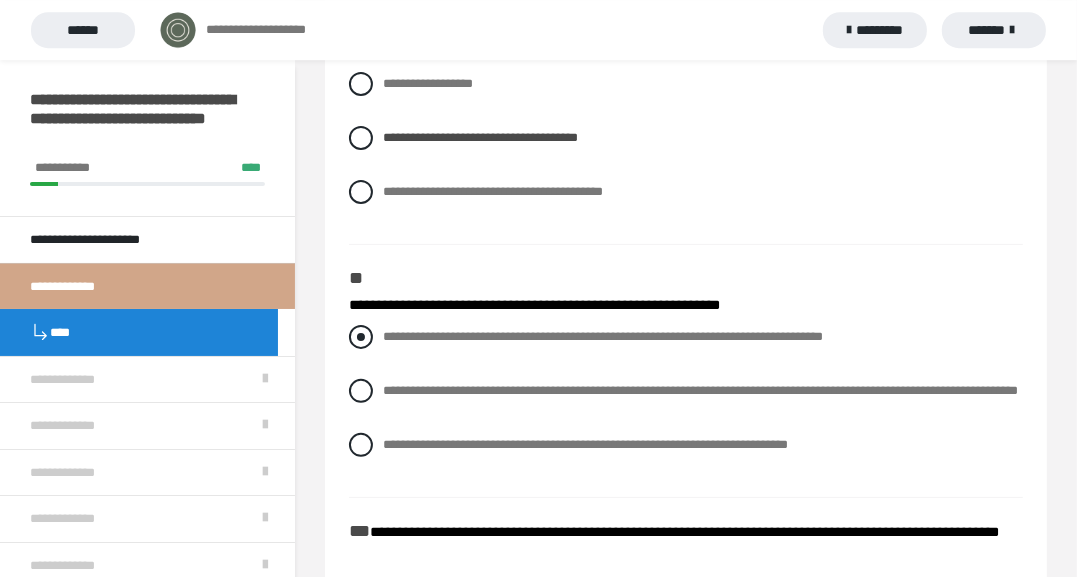 click on "**********" at bounding box center (603, 336) 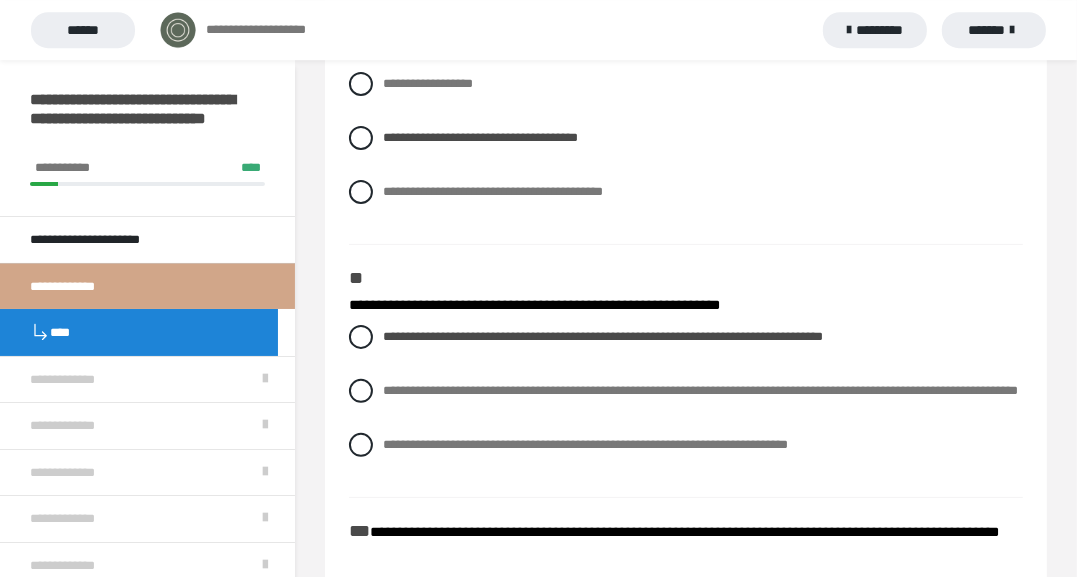 click on "**********" at bounding box center (686, 406) 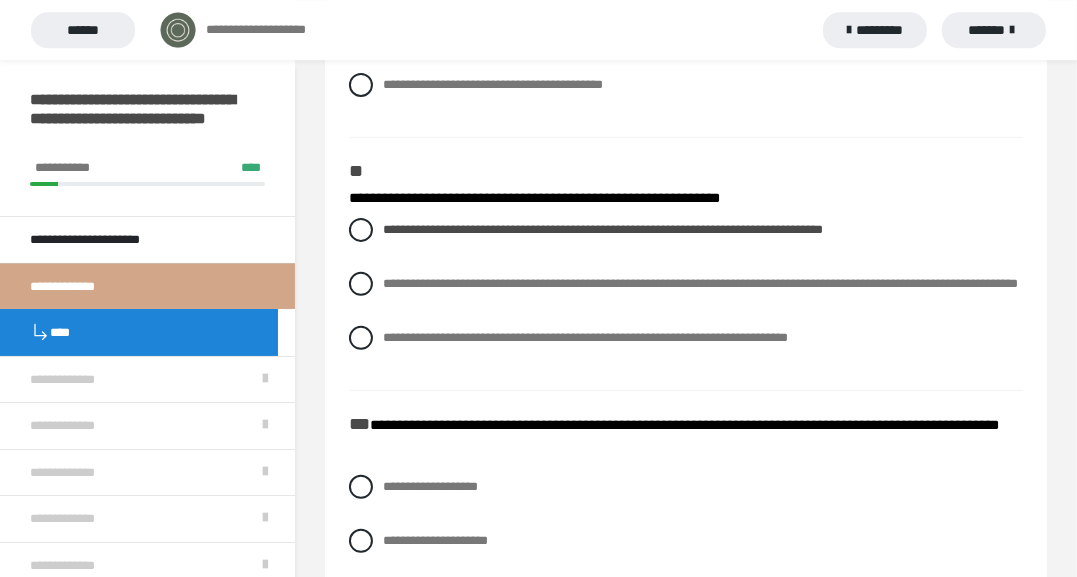 scroll, scrollTop: 406, scrollLeft: 0, axis: vertical 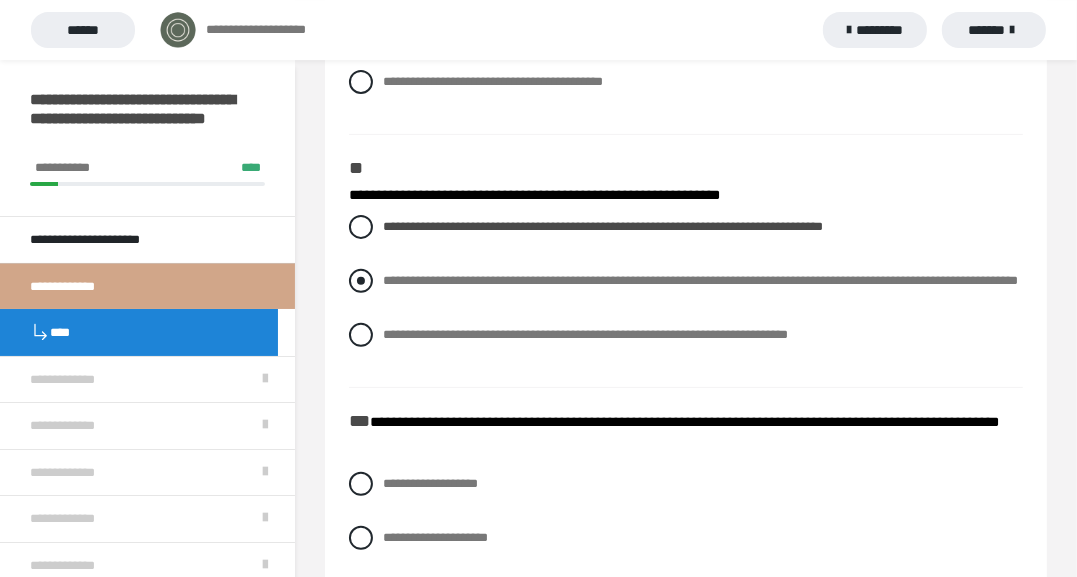 click at bounding box center [361, 281] 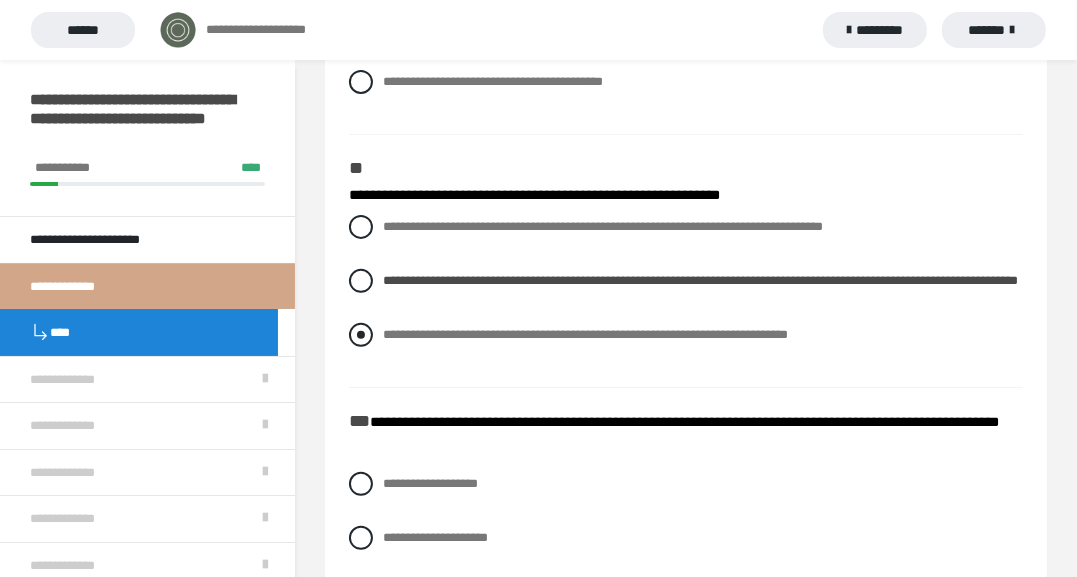 click at bounding box center (361, 335) 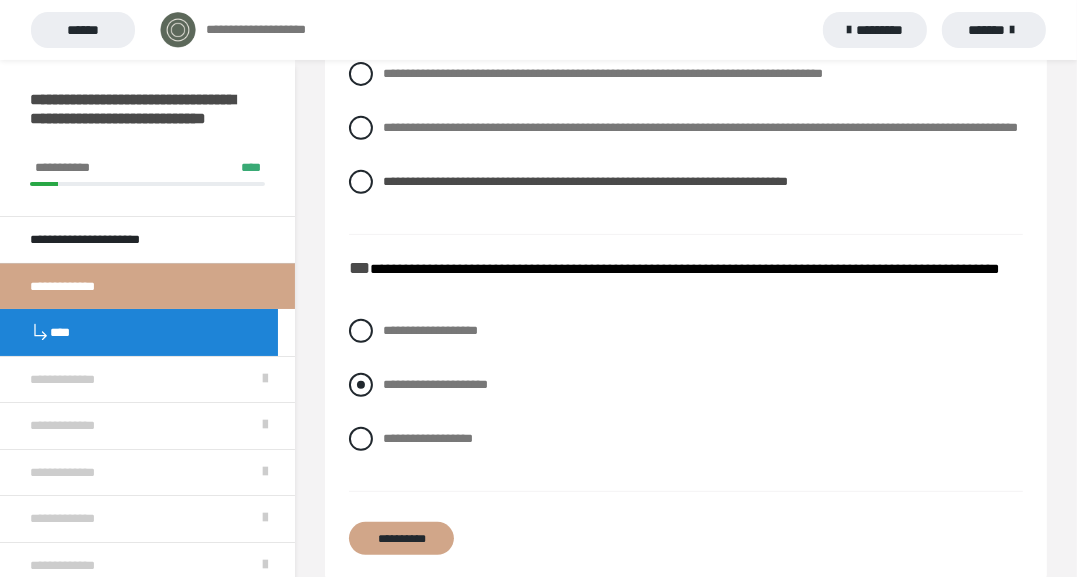 scroll, scrollTop: 564, scrollLeft: 0, axis: vertical 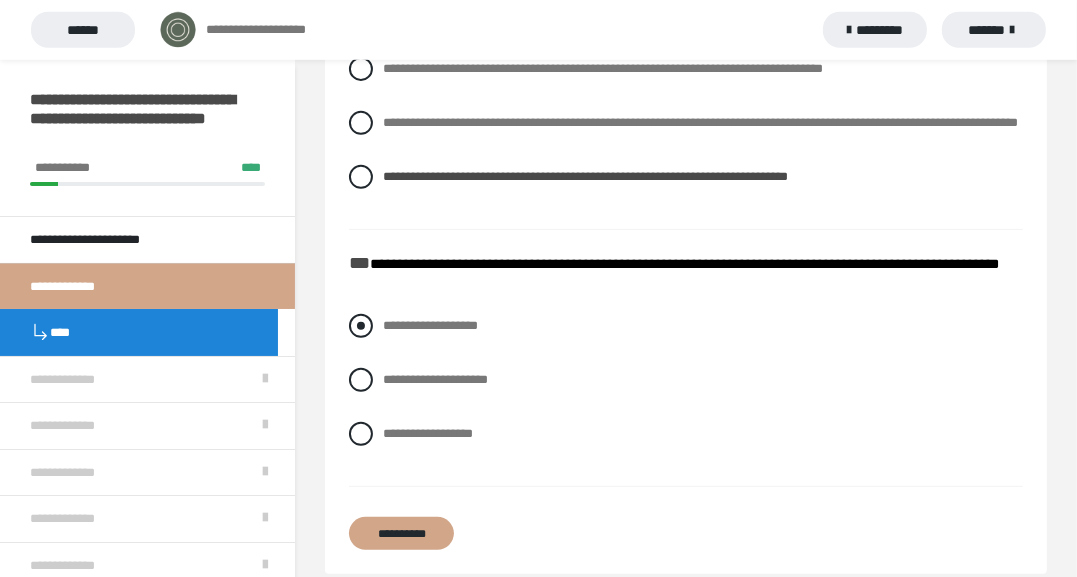 click on "**********" at bounding box center [430, 325] 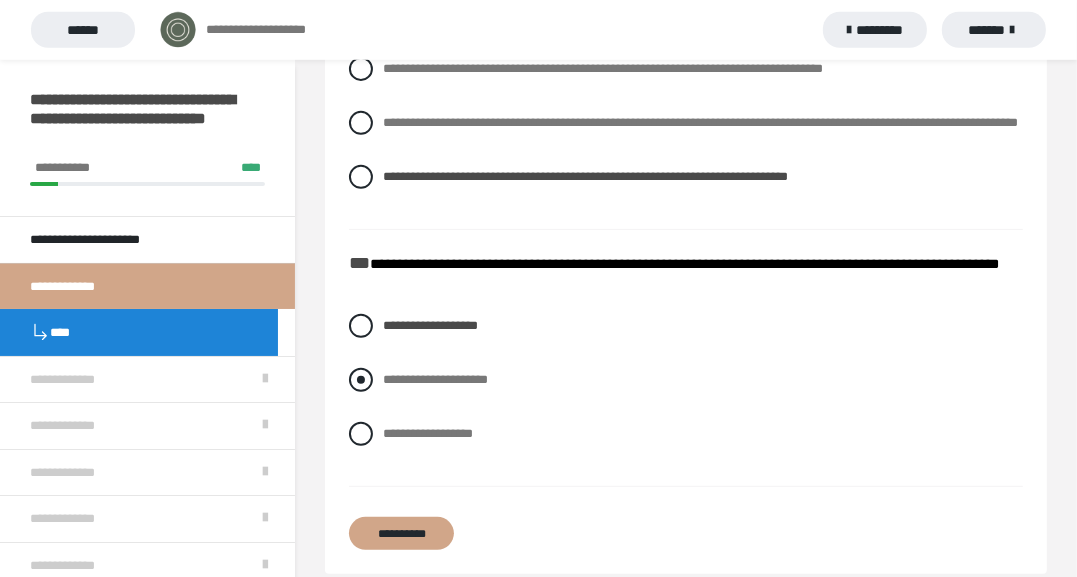 click on "**********" at bounding box center (435, 379) 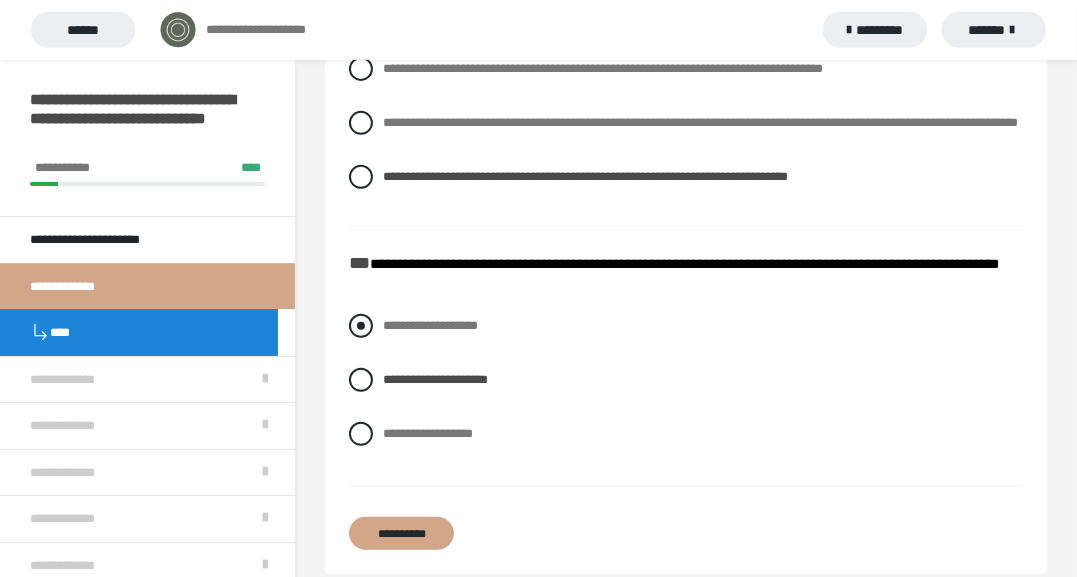click on "**********" at bounding box center (430, 325) 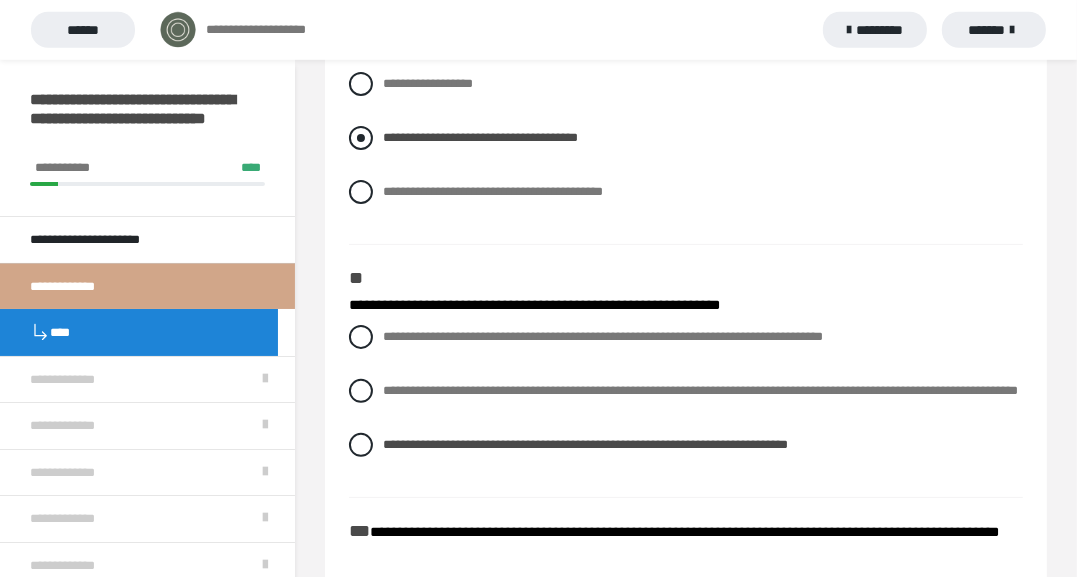 scroll, scrollTop: 296, scrollLeft: 0, axis: vertical 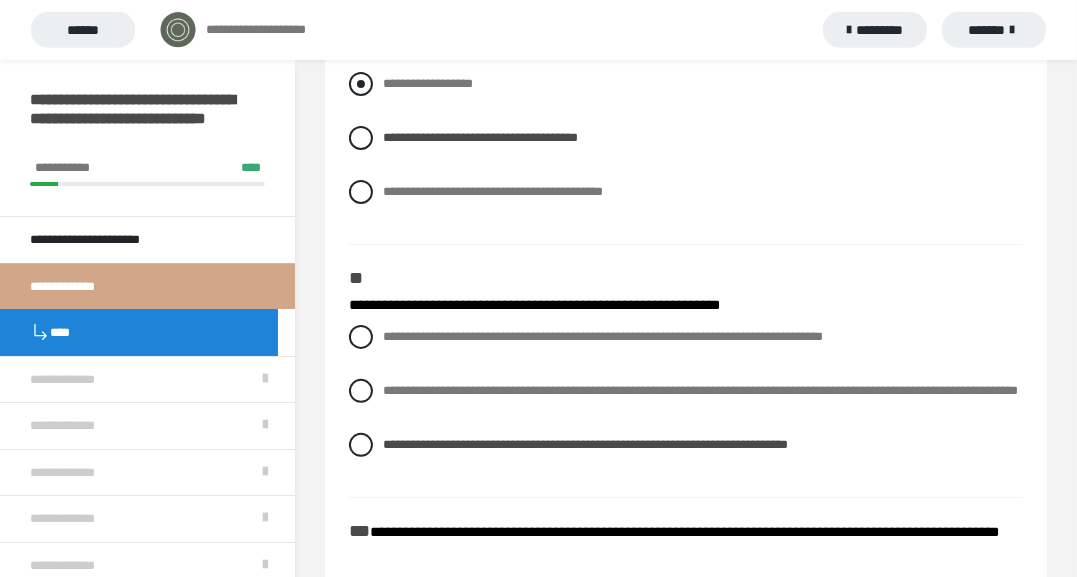 click on "**********" at bounding box center [428, 83] 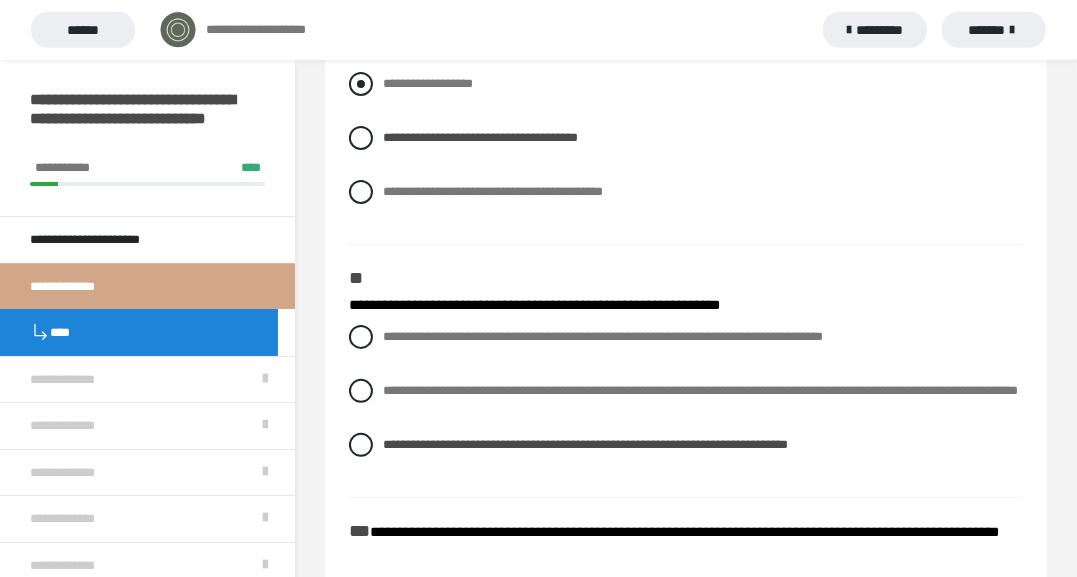 radio on "****" 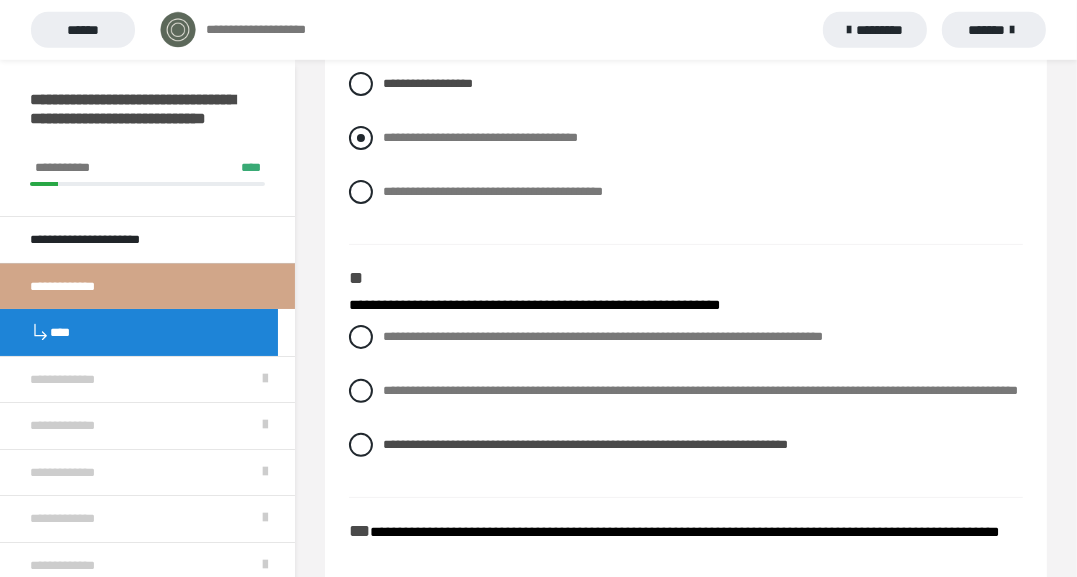 click on "**********" at bounding box center [480, 137] 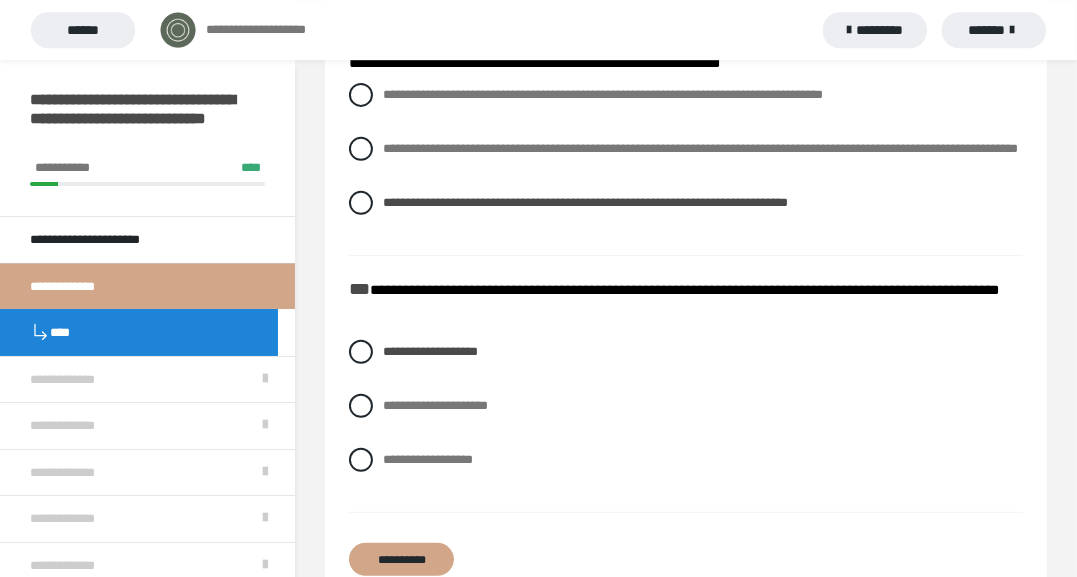 scroll, scrollTop: 668, scrollLeft: 0, axis: vertical 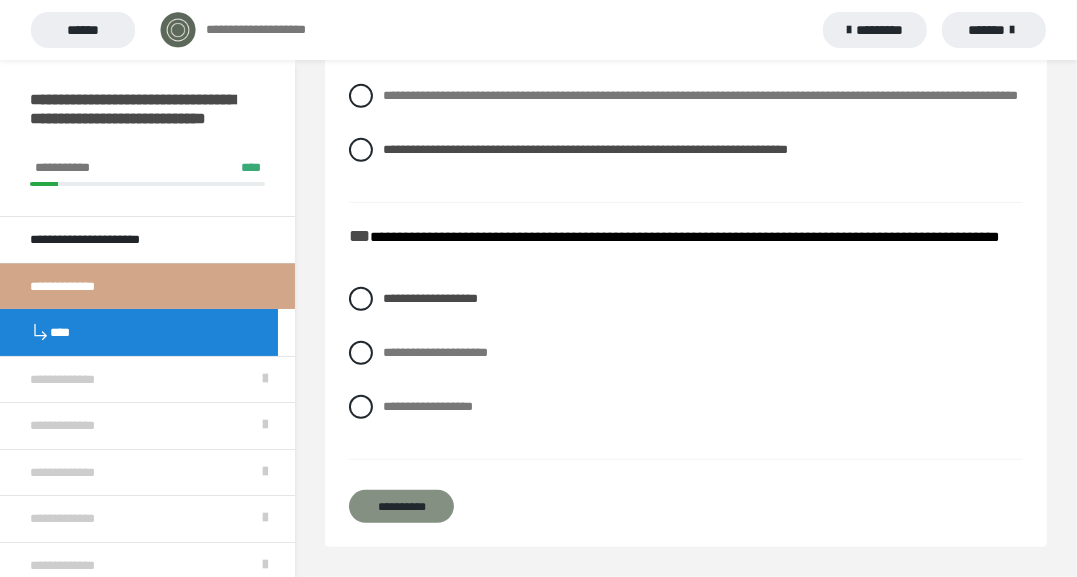 click on "**********" at bounding box center [401, 506] 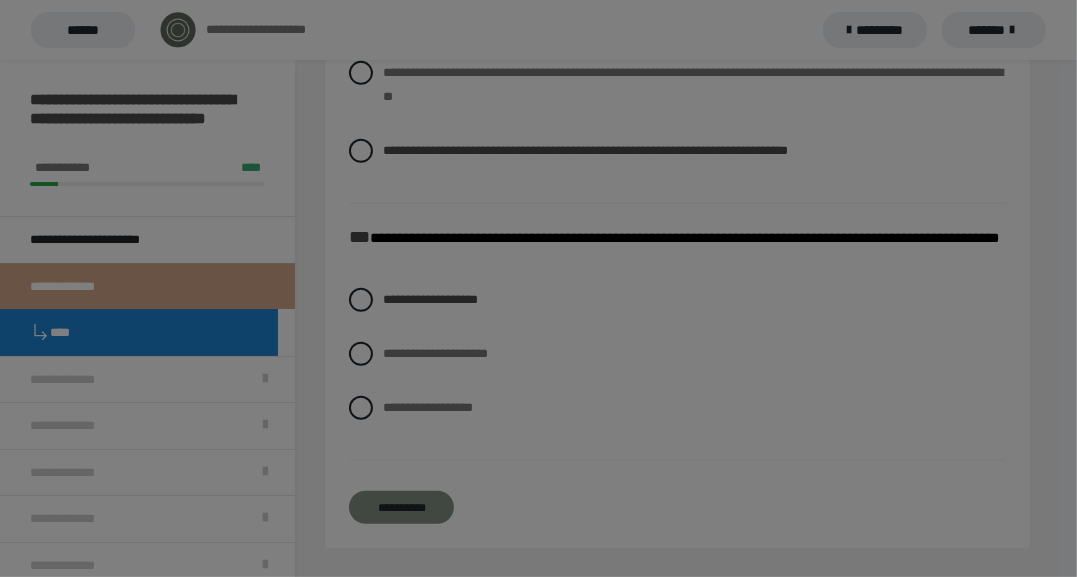 scroll, scrollTop: 60, scrollLeft: 0, axis: vertical 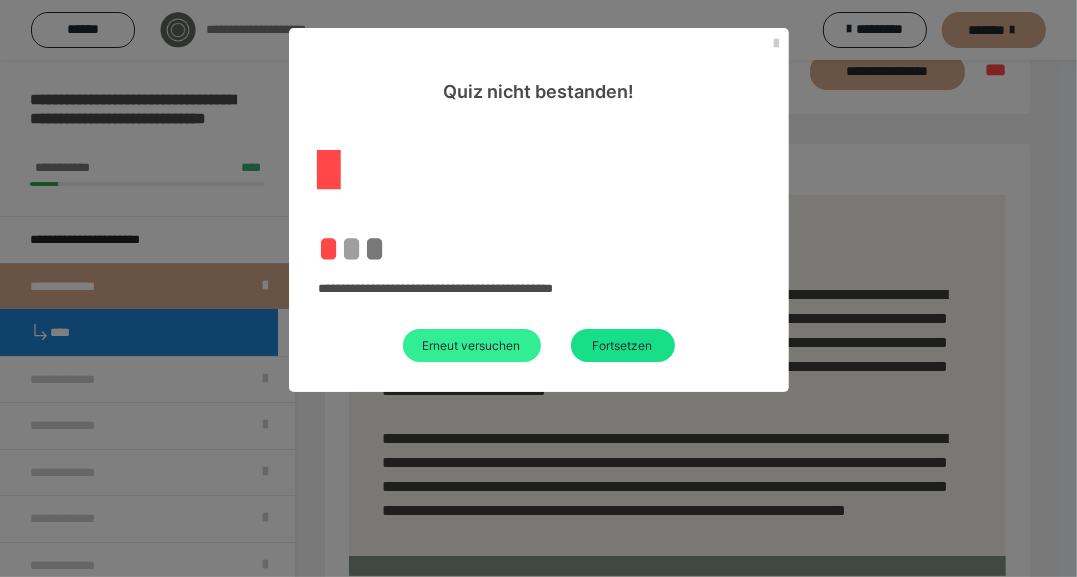 click on "Erneut versuchen" at bounding box center [472, 345] 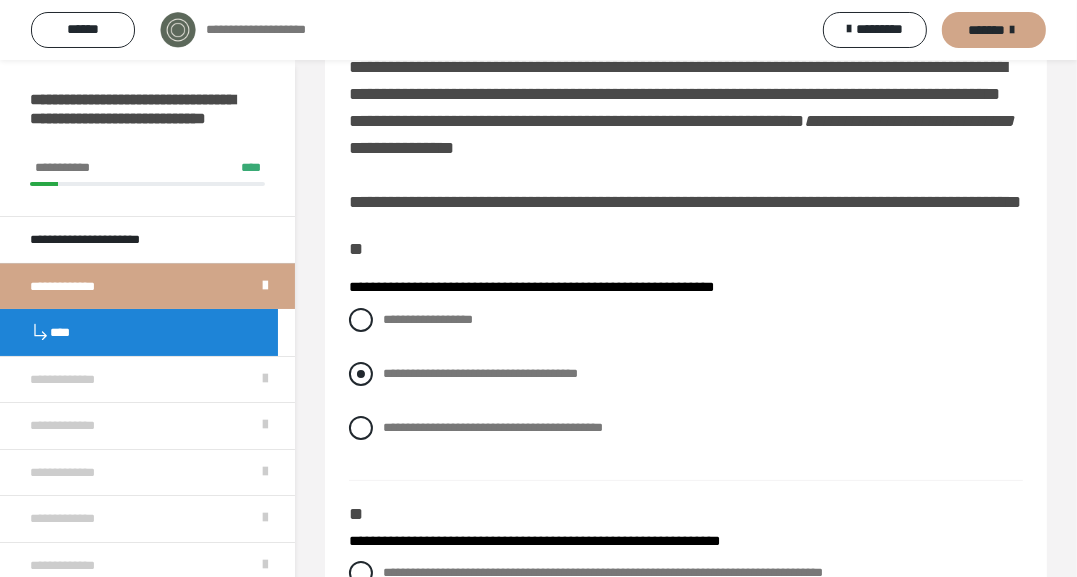 click on "**********" at bounding box center [480, 373] 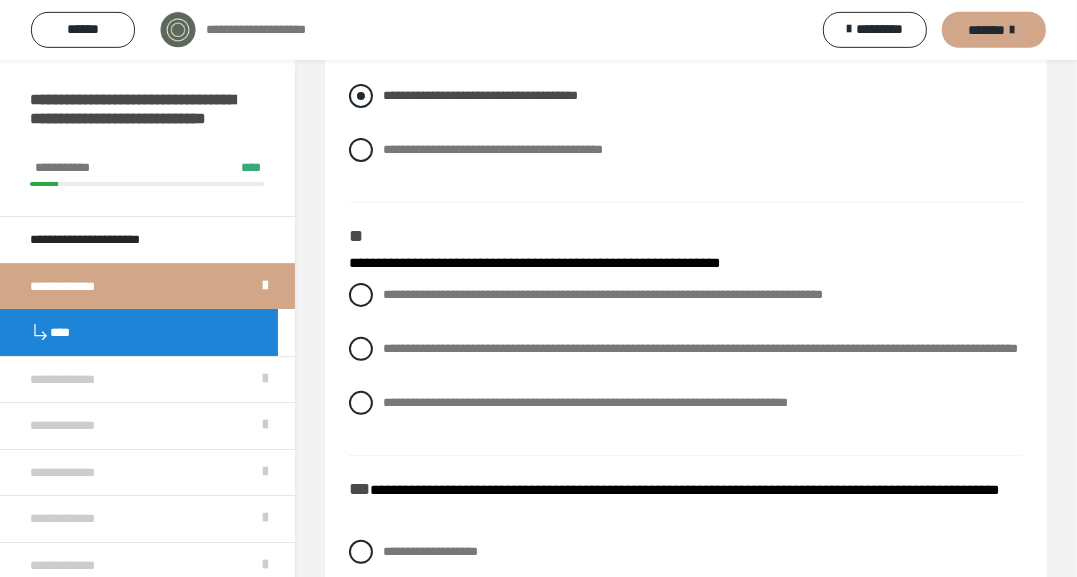 scroll, scrollTop: 337, scrollLeft: 0, axis: vertical 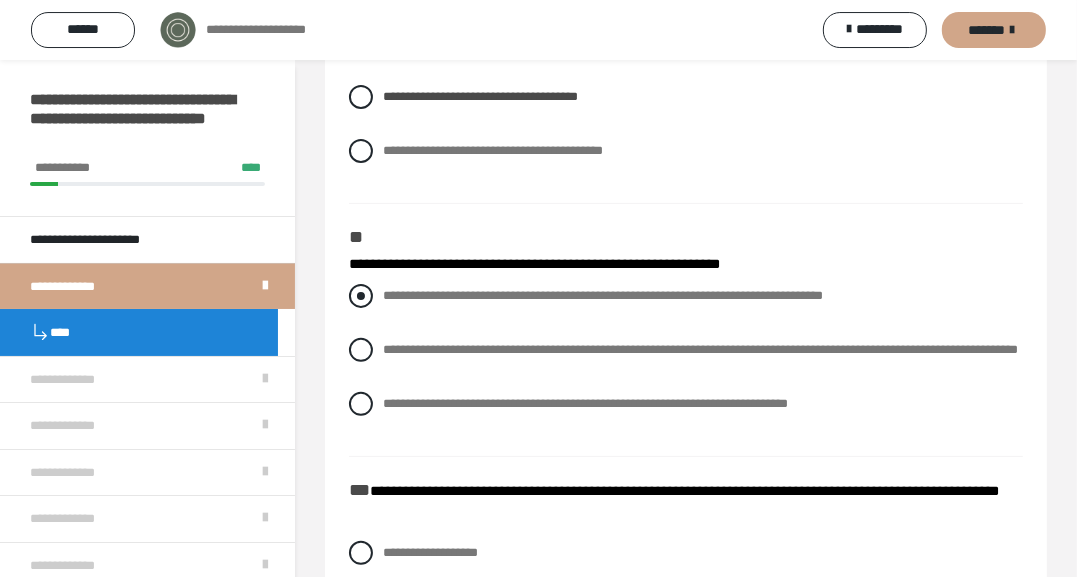 click on "**********" at bounding box center (603, 295) 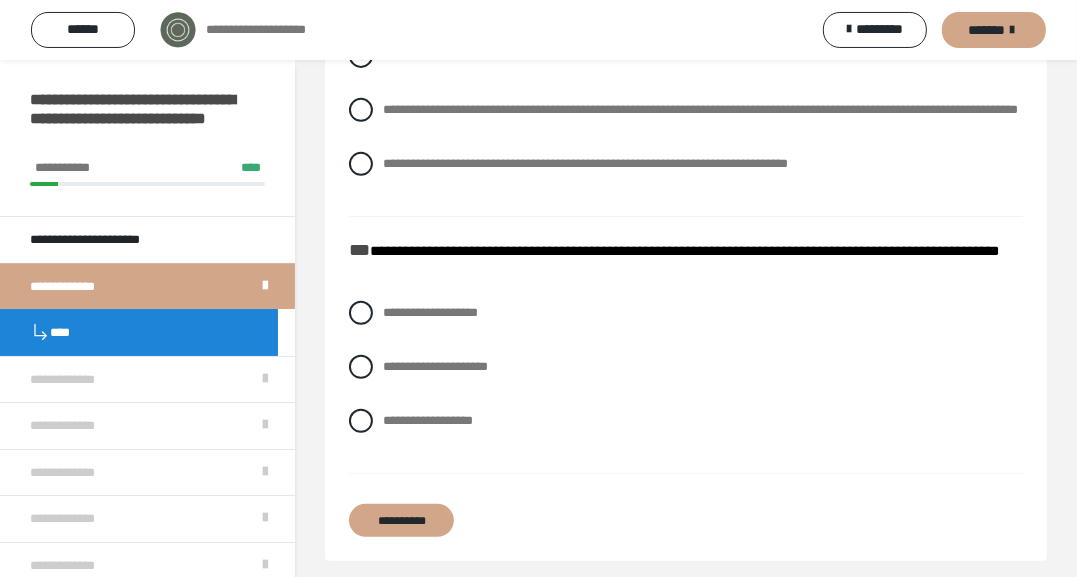 scroll, scrollTop: 578, scrollLeft: 0, axis: vertical 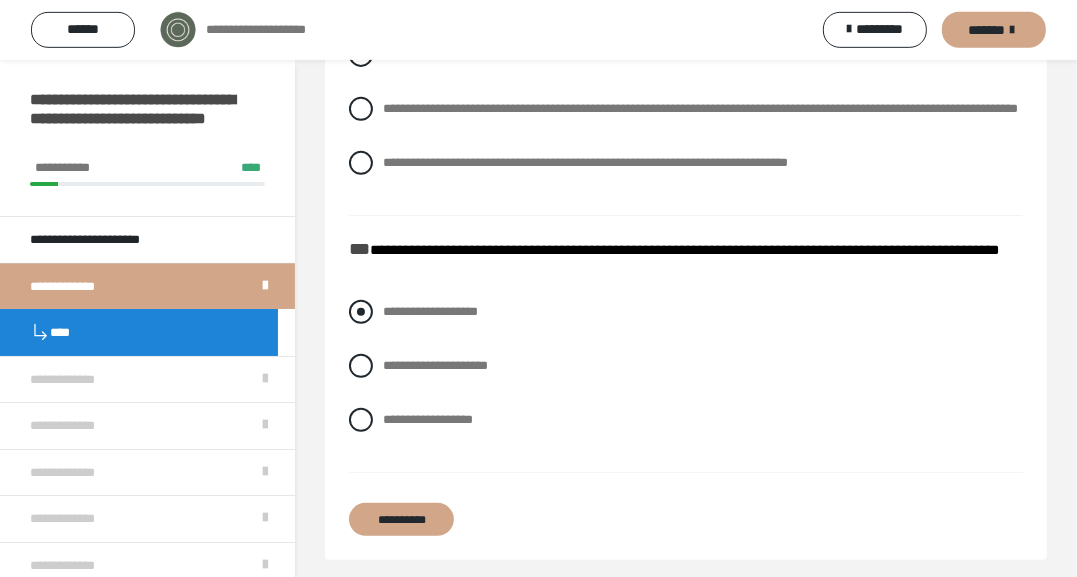 click on "**********" at bounding box center (430, 311) 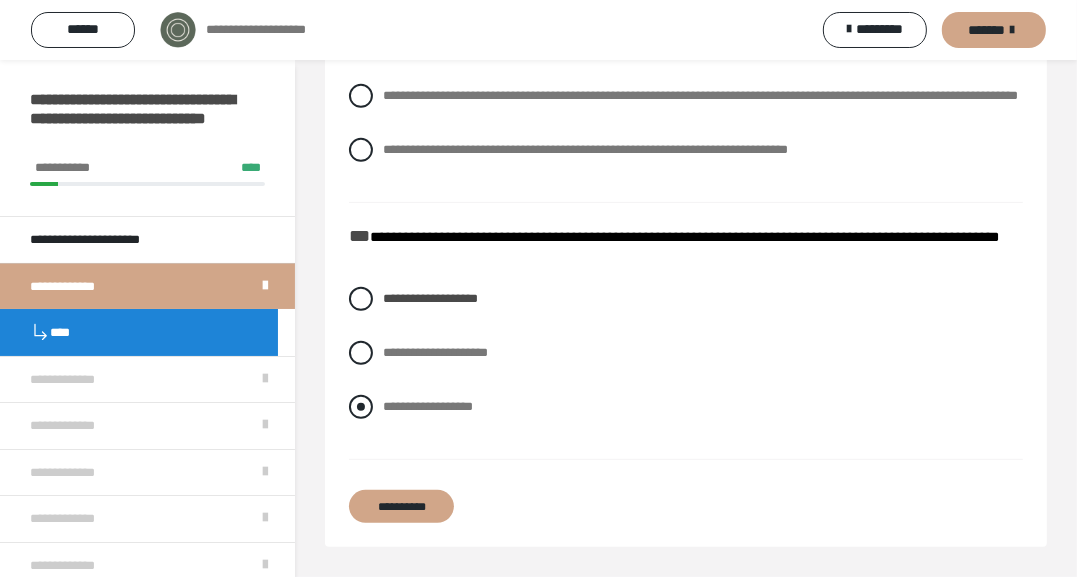 scroll, scrollTop: 668, scrollLeft: 0, axis: vertical 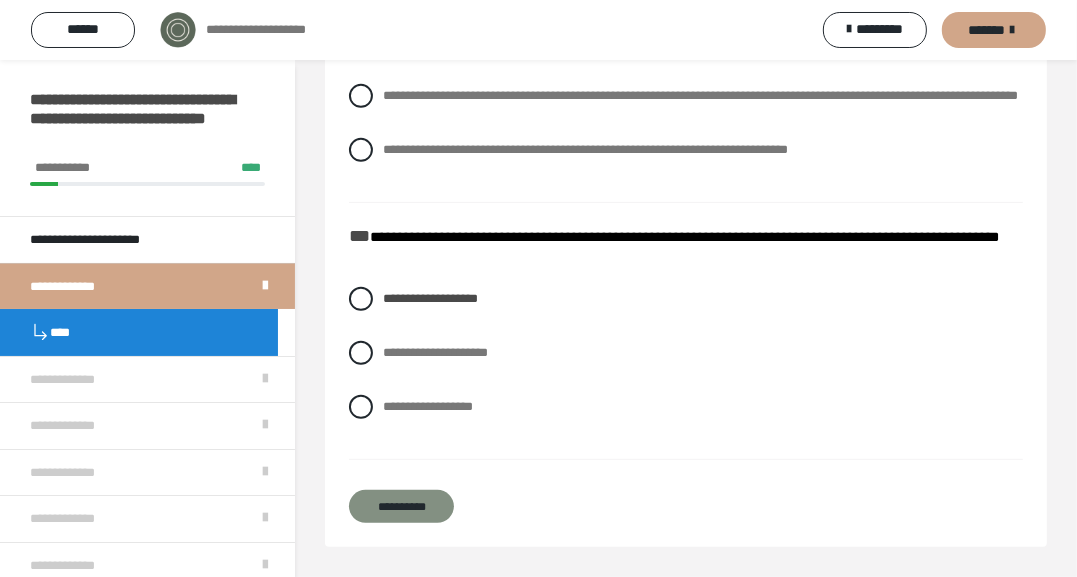 click on "**********" at bounding box center (401, 506) 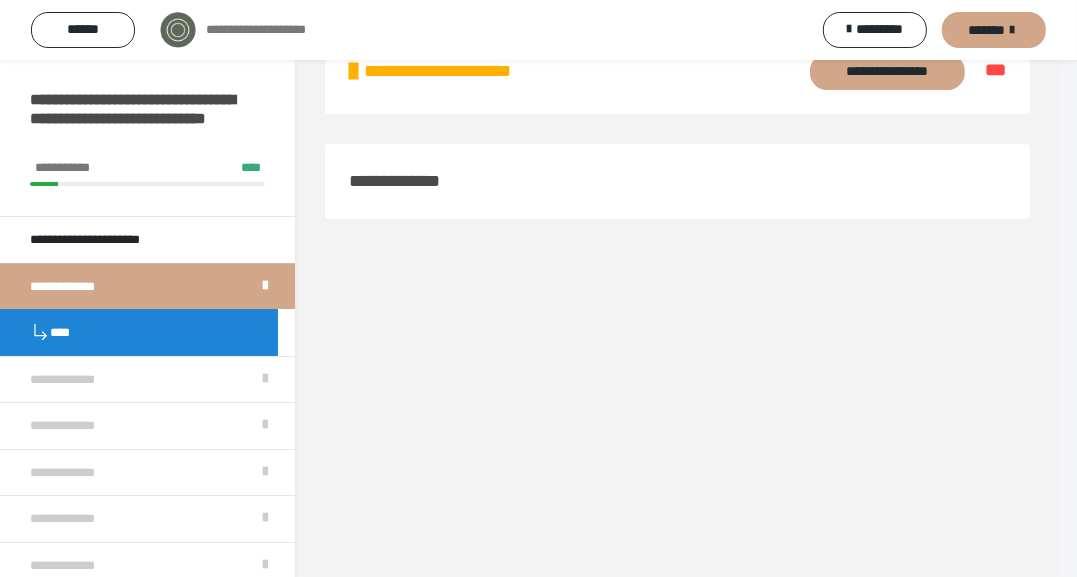 scroll, scrollTop: 60, scrollLeft: 0, axis: vertical 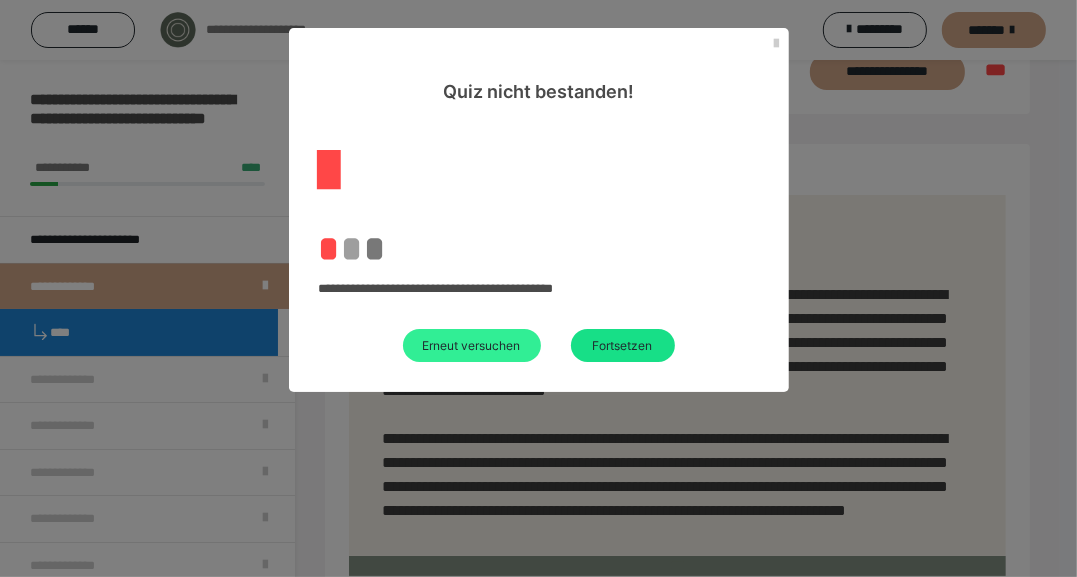click on "Erneut versuchen" at bounding box center (472, 345) 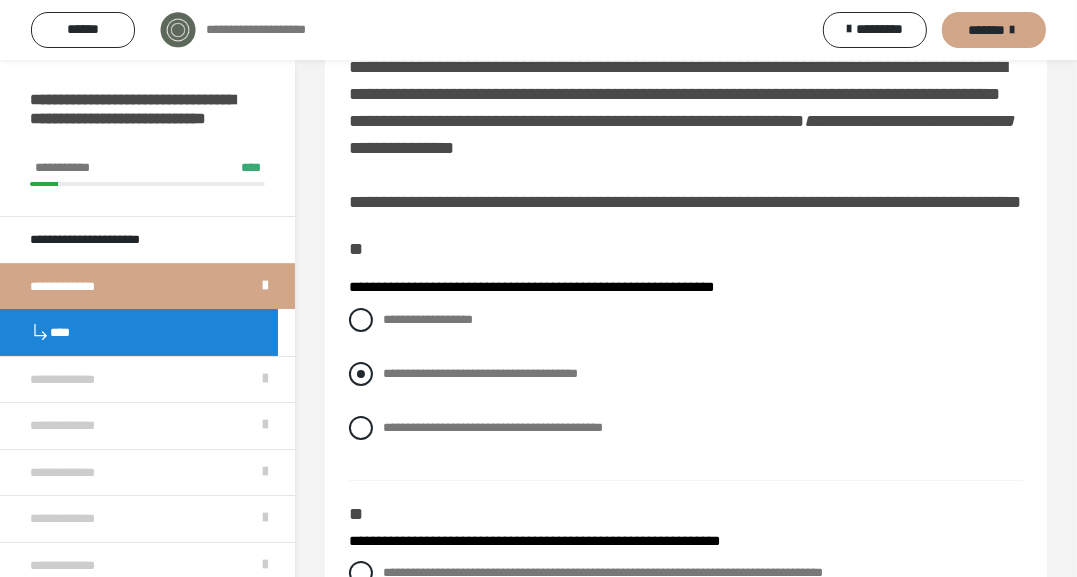 click on "**********" at bounding box center [480, 373] 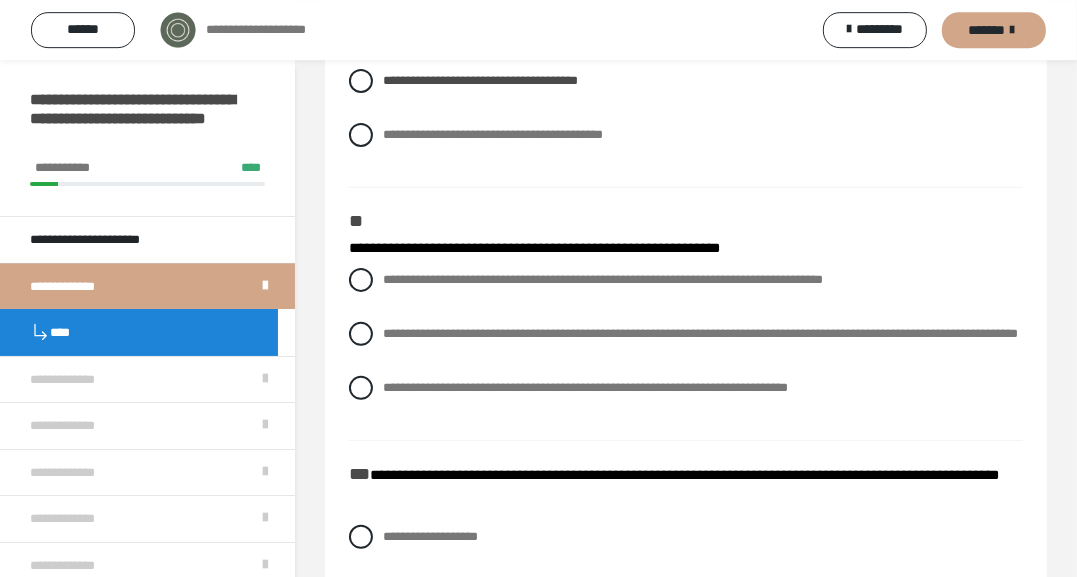 scroll, scrollTop: 354, scrollLeft: 0, axis: vertical 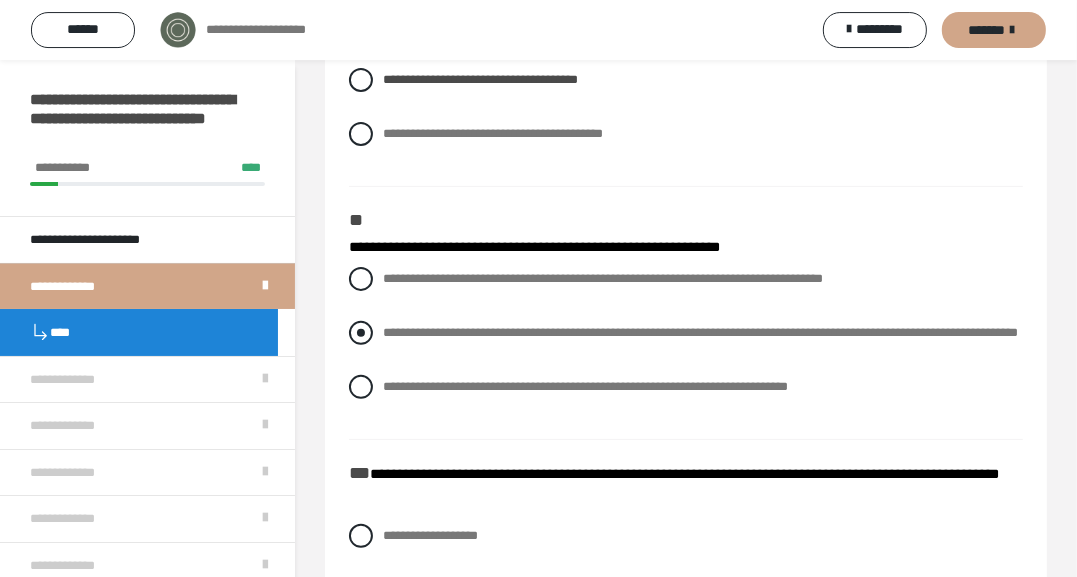 click on "**********" at bounding box center [700, 332] 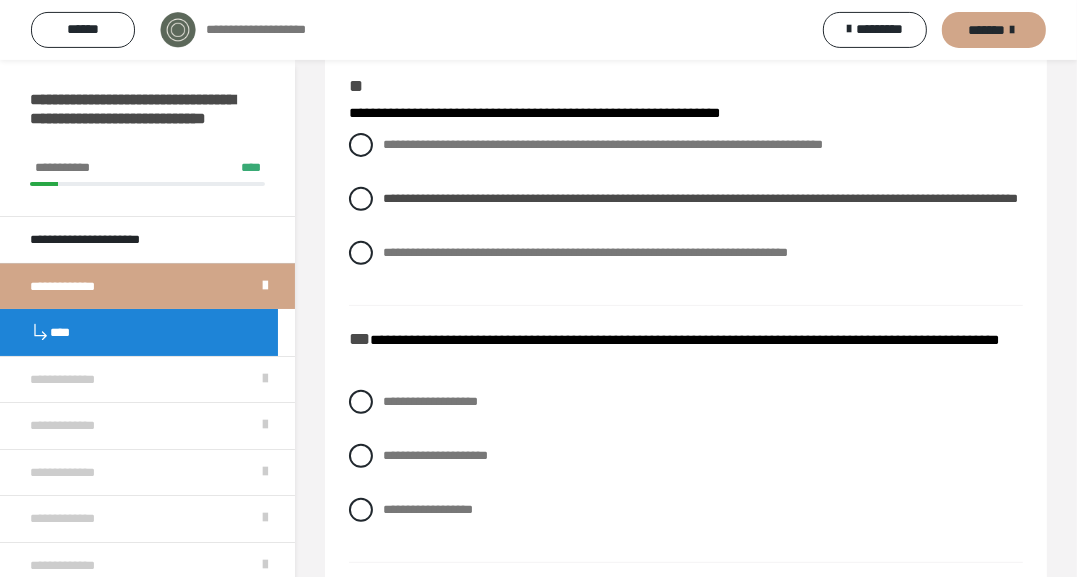 scroll, scrollTop: 509, scrollLeft: 0, axis: vertical 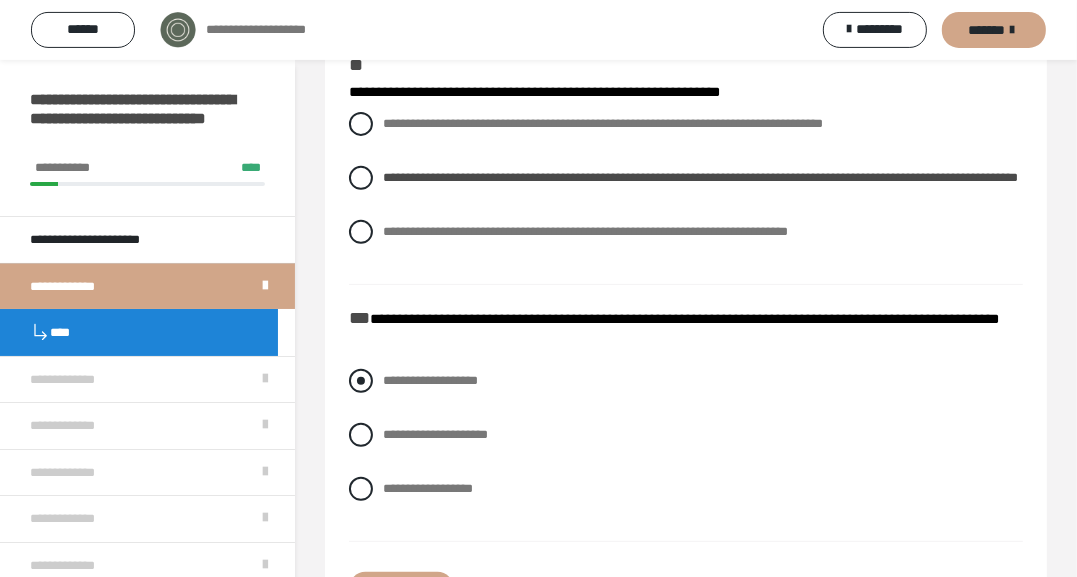 click on "**********" at bounding box center [430, 380] 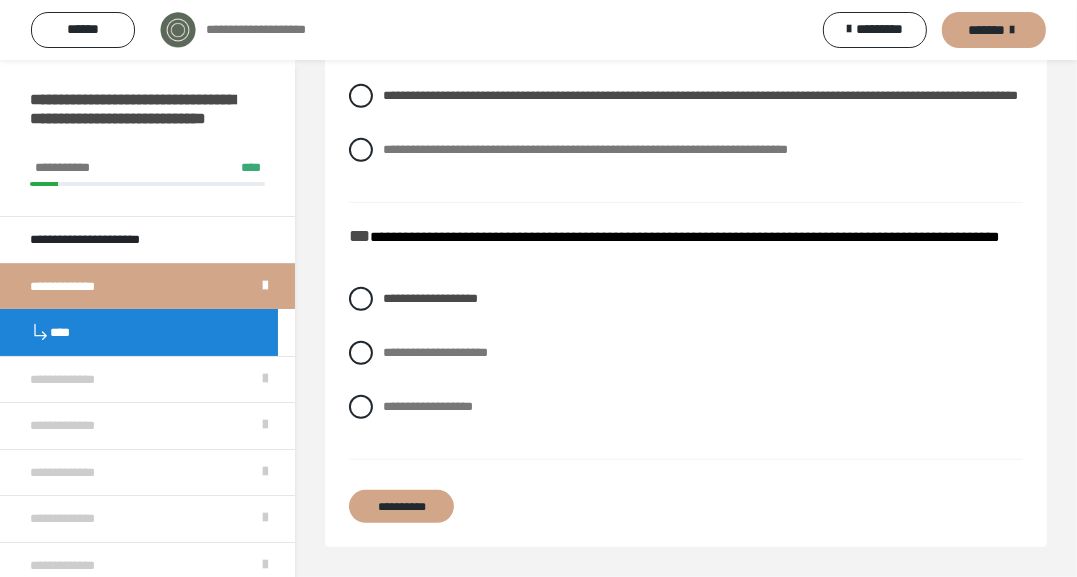 scroll, scrollTop: 668, scrollLeft: 0, axis: vertical 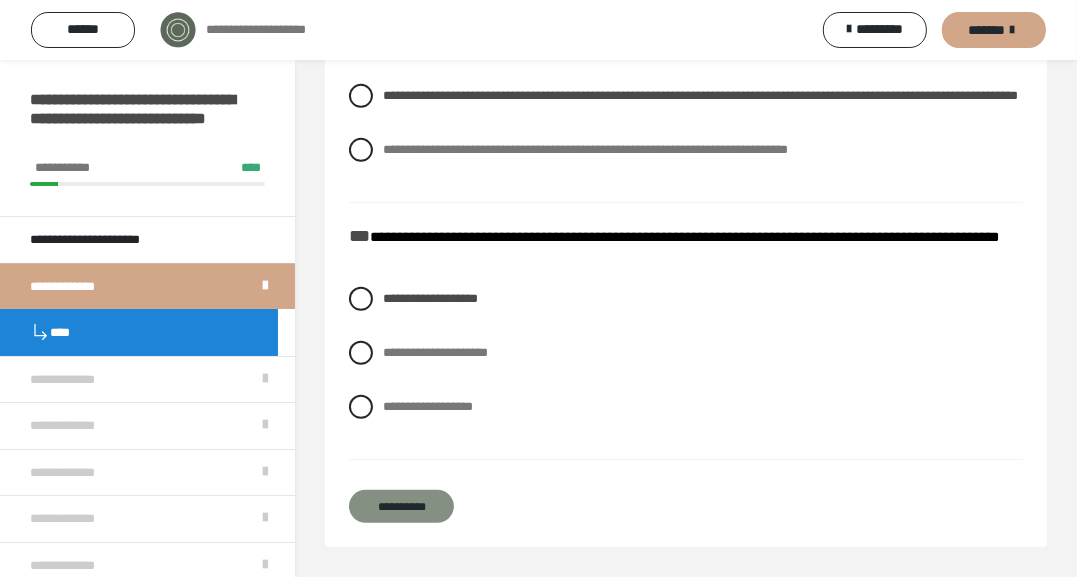 click on "**********" at bounding box center (401, 506) 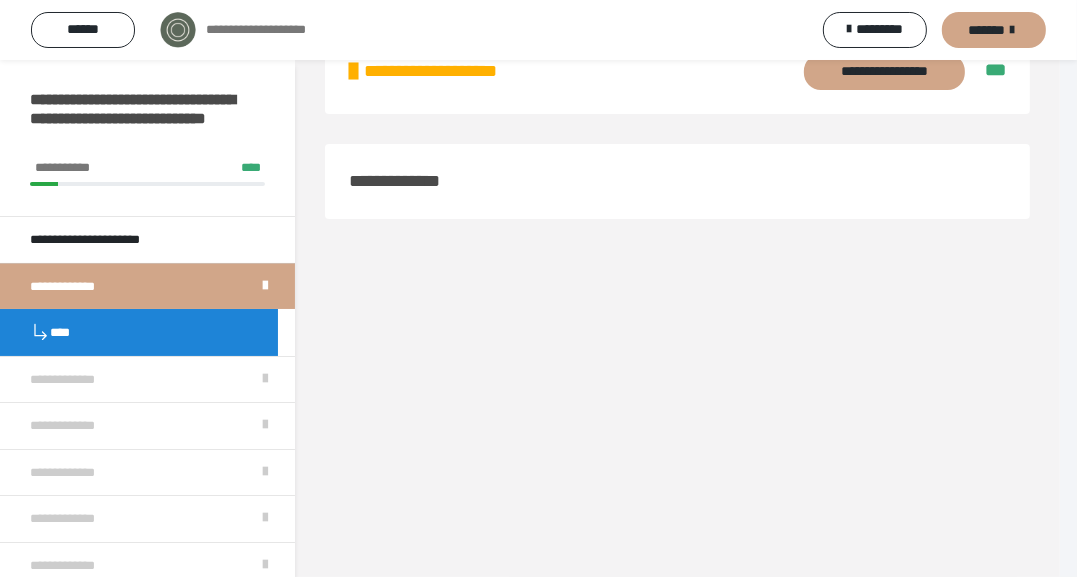 scroll, scrollTop: 60, scrollLeft: 0, axis: vertical 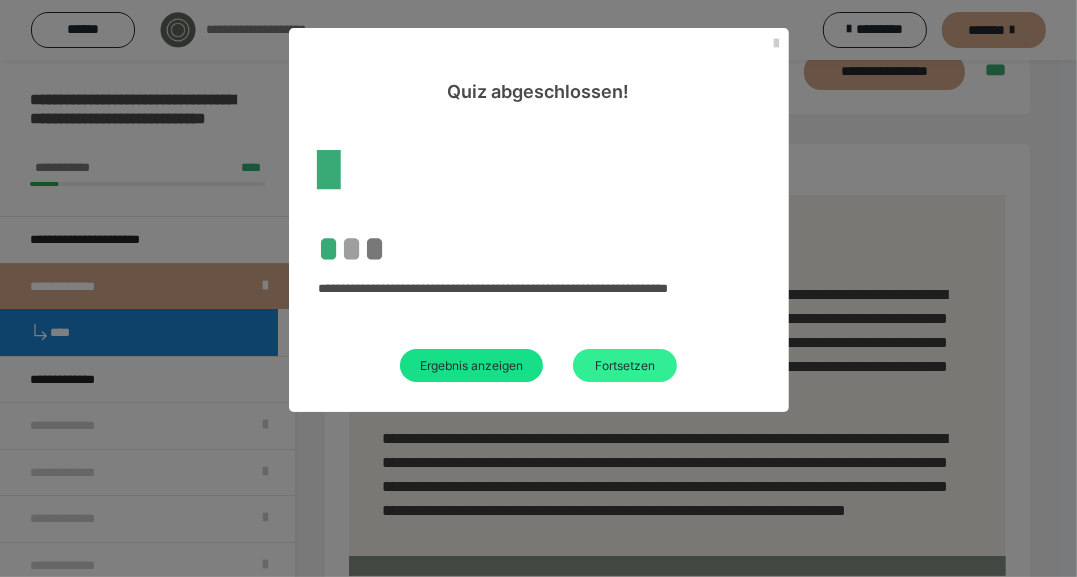click on "Fortsetzen" at bounding box center [625, 365] 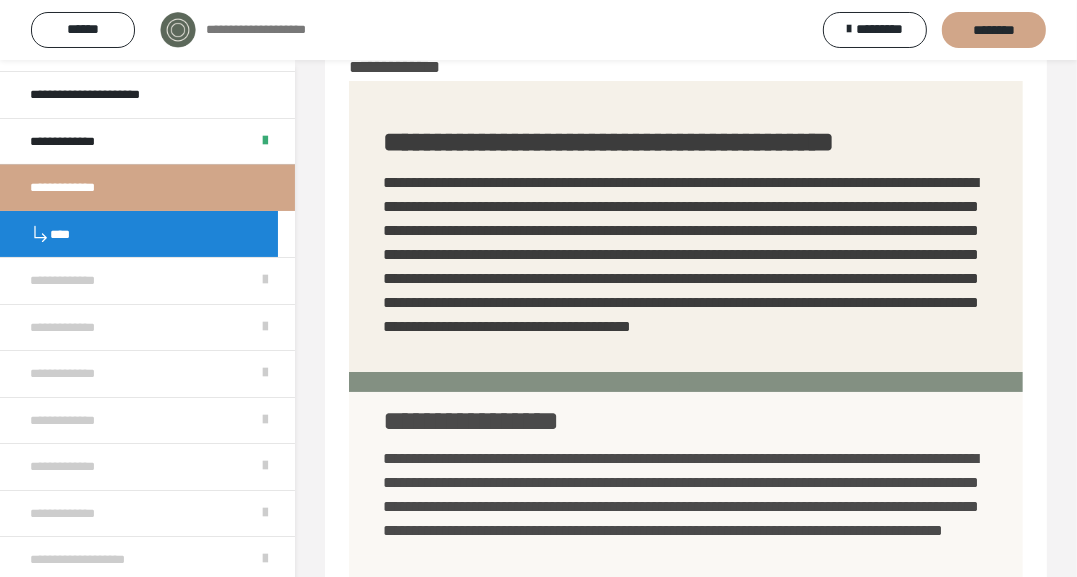 scroll, scrollTop: 146, scrollLeft: 0, axis: vertical 